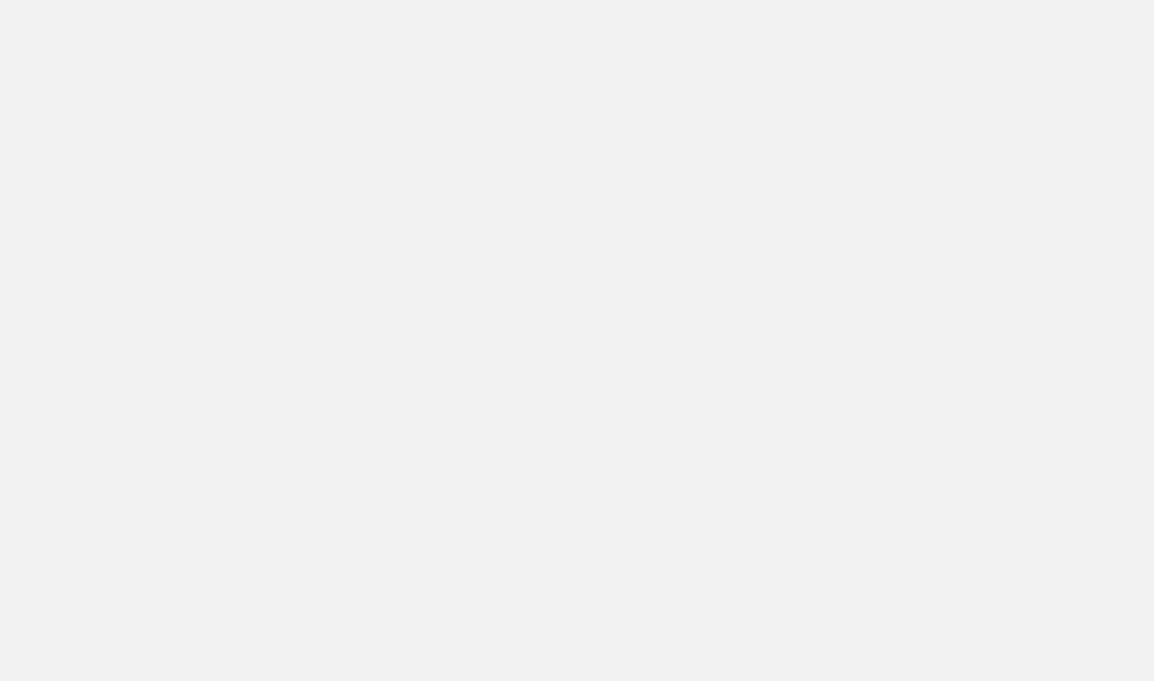scroll, scrollTop: 0, scrollLeft: 0, axis: both 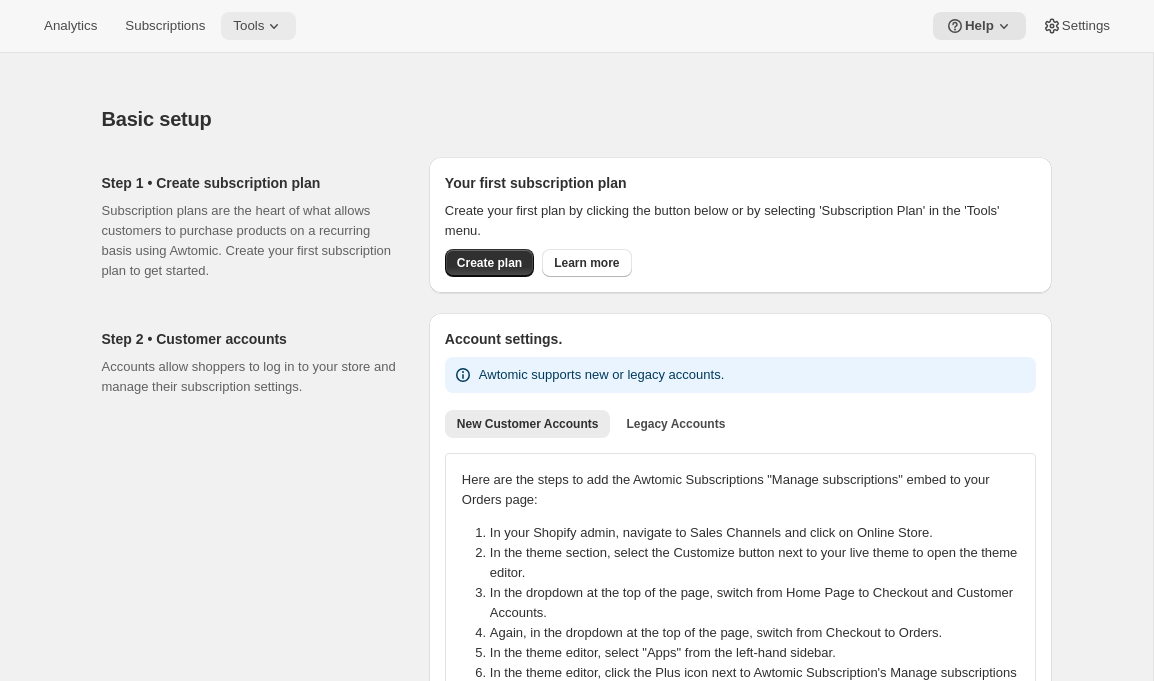 click on "Tools" at bounding box center [258, 26] 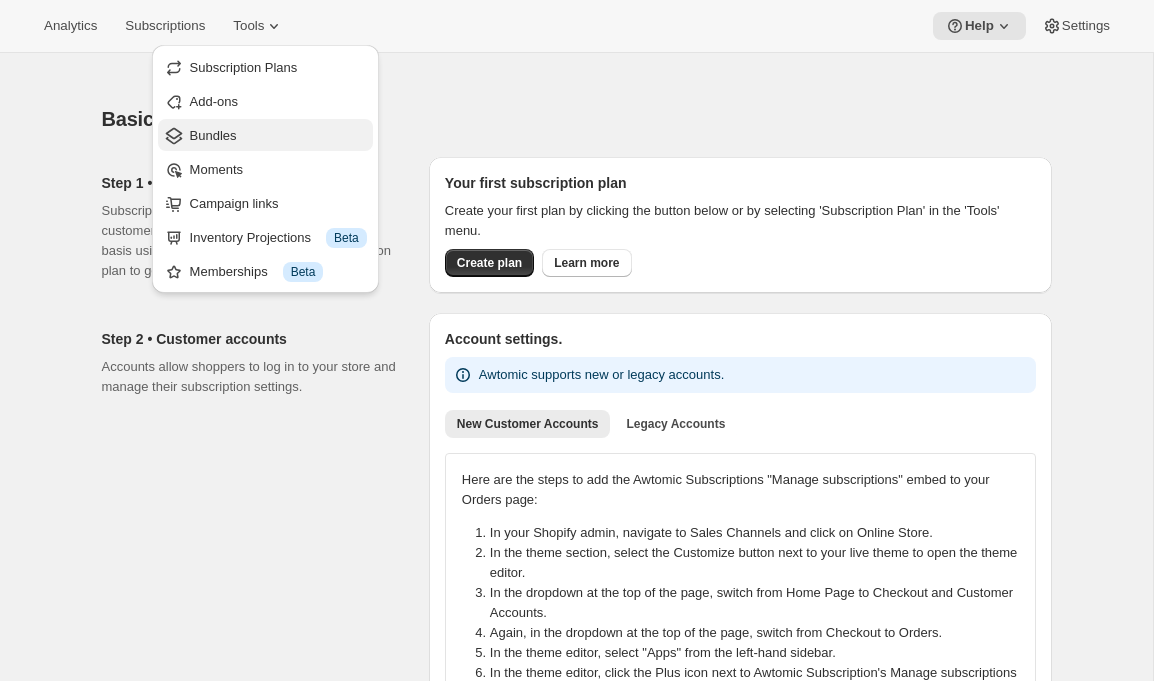 click on "Bundles" at bounding box center (213, 135) 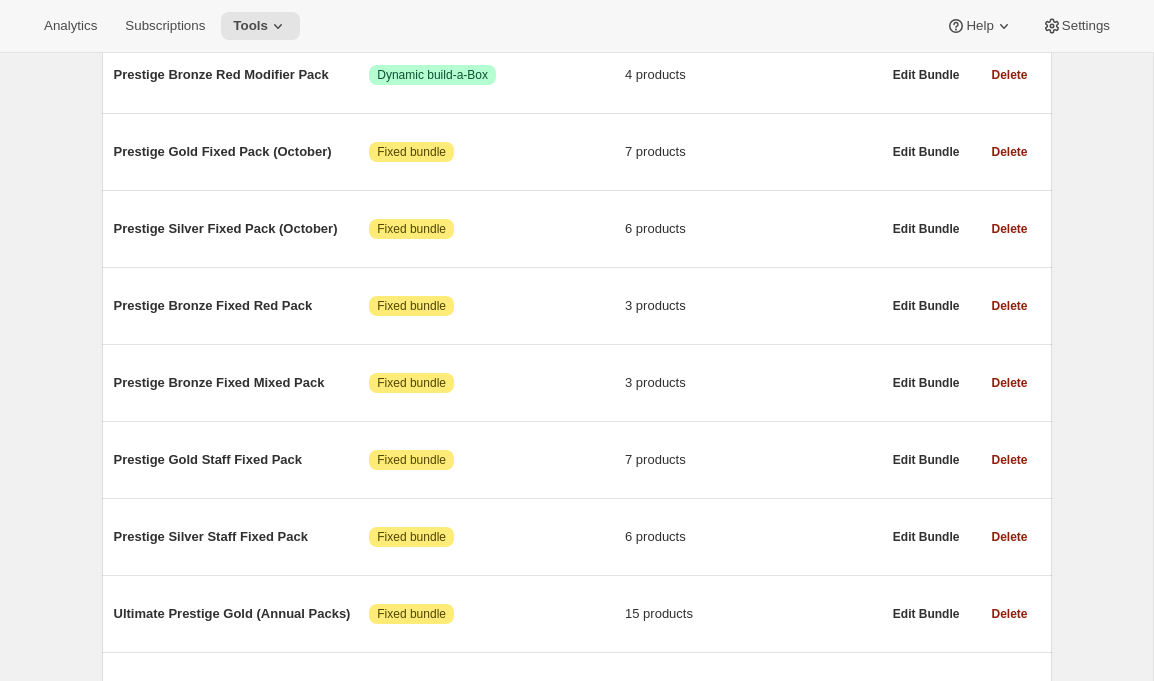 scroll, scrollTop: 526, scrollLeft: 0, axis: vertical 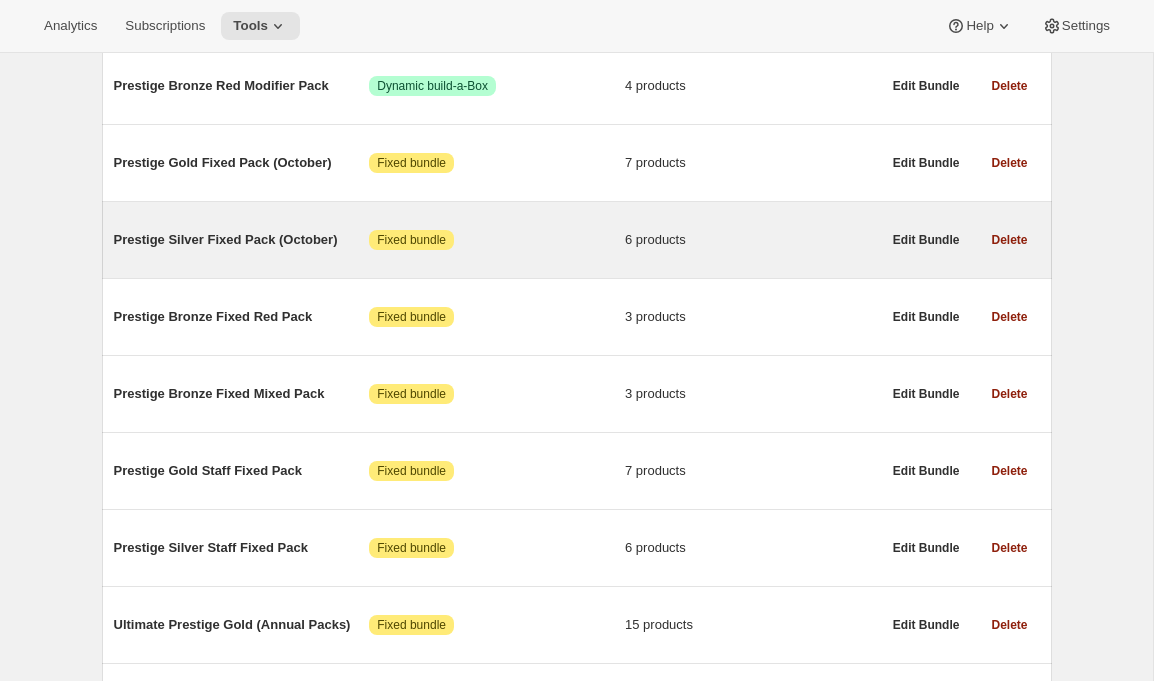 click on "Prestige Silver Fixed Pack (October)" at bounding box center [242, 240] 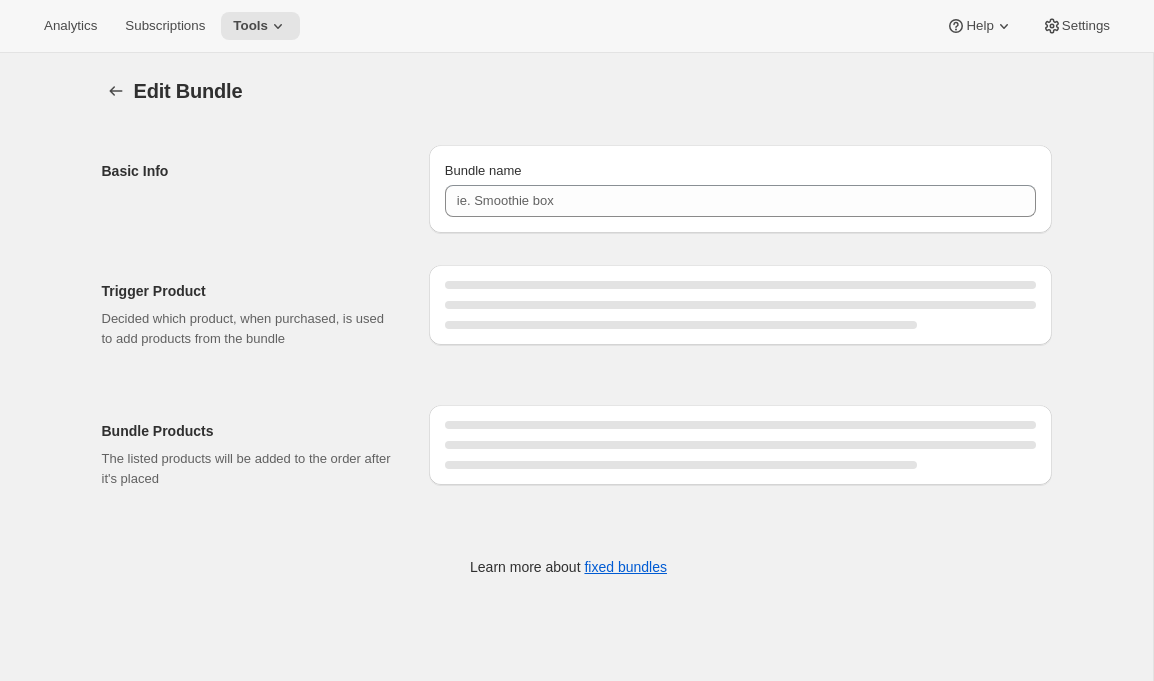 type on "Prestige Silver Fixed Pack (October)" 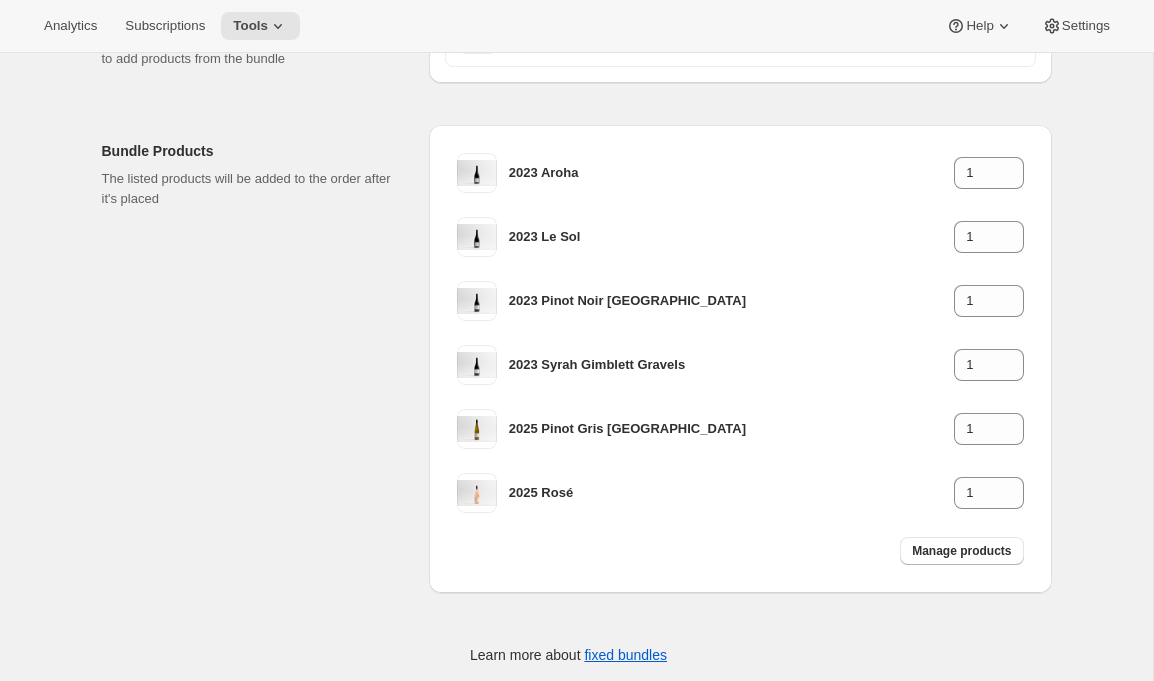 scroll, scrollTop: 314, scrollLeft: 0, axis: vertical 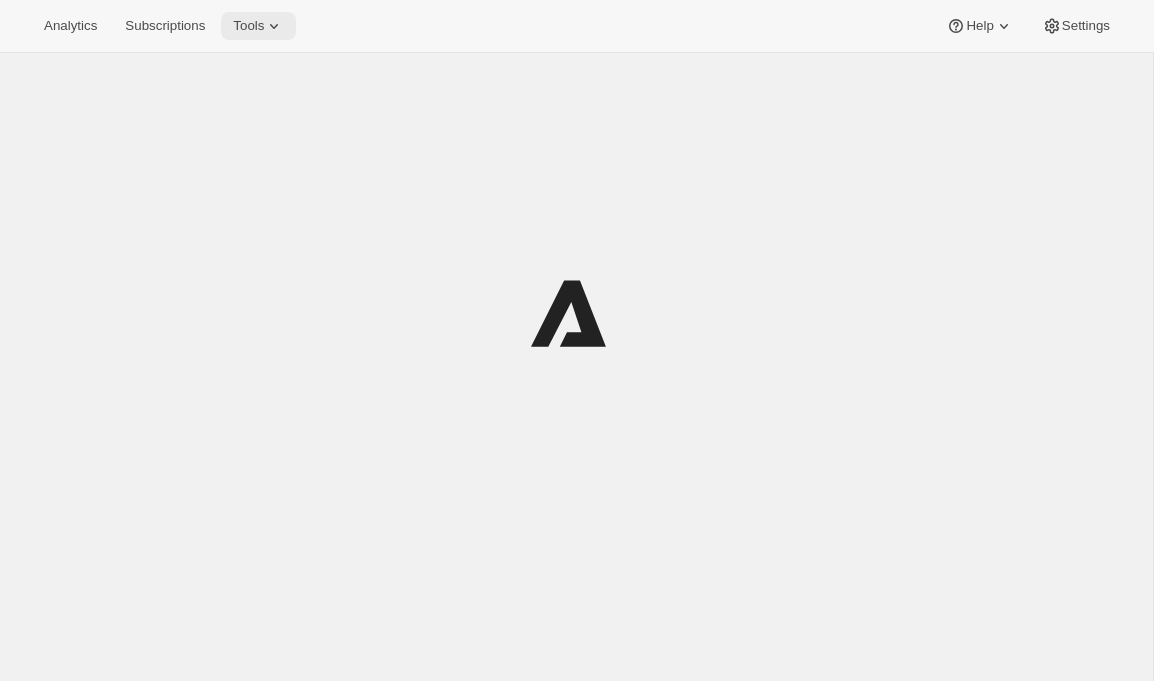click on "Tools" at bounding box center (248, 26) 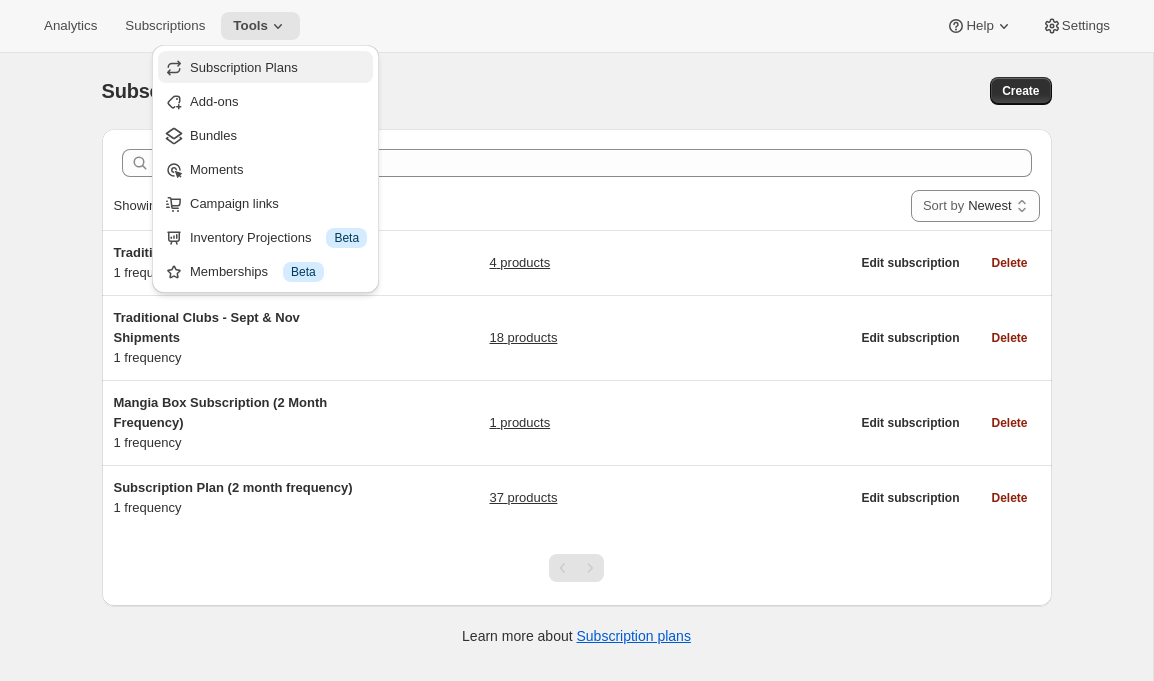 click on "Subscription Plans" at bounding box center (278, 68) 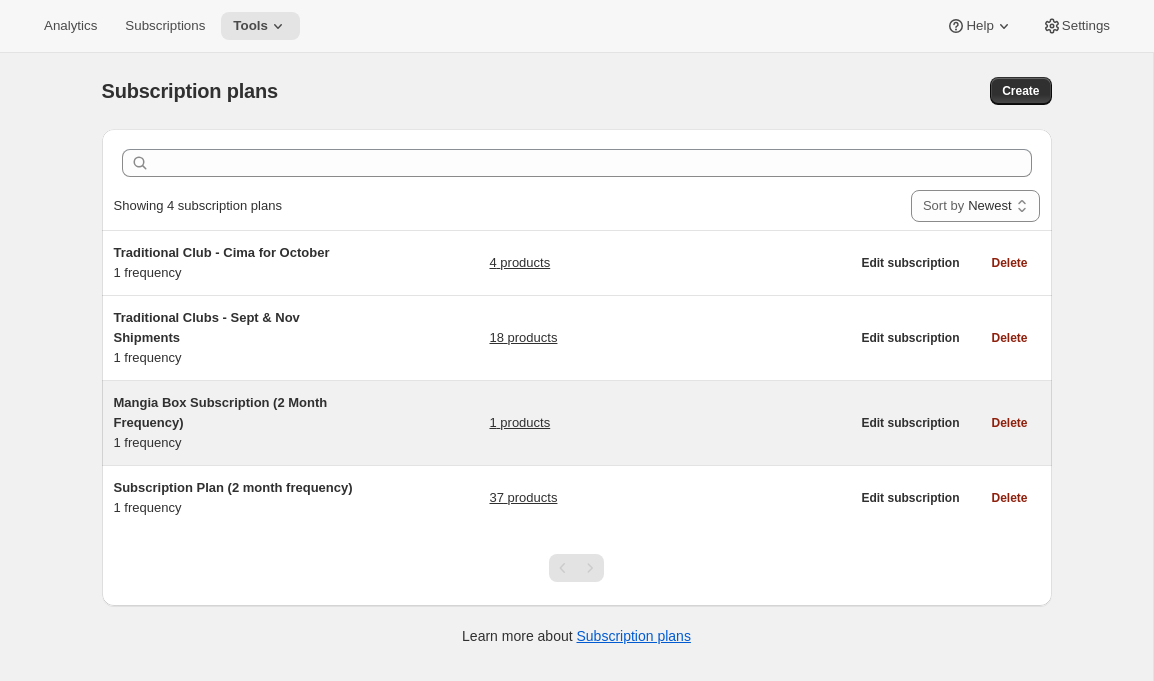 click on "Mangia Box Subscription (2 Month Frequency)" at bounding box center (239, 413) 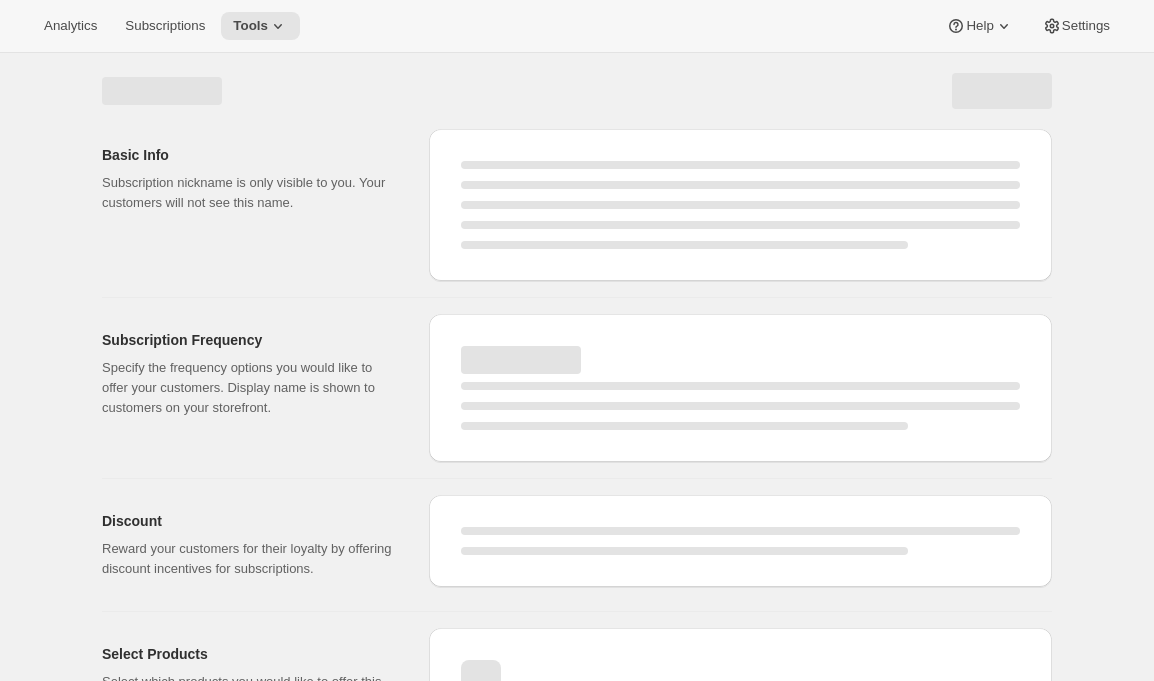 select on "WEEK" 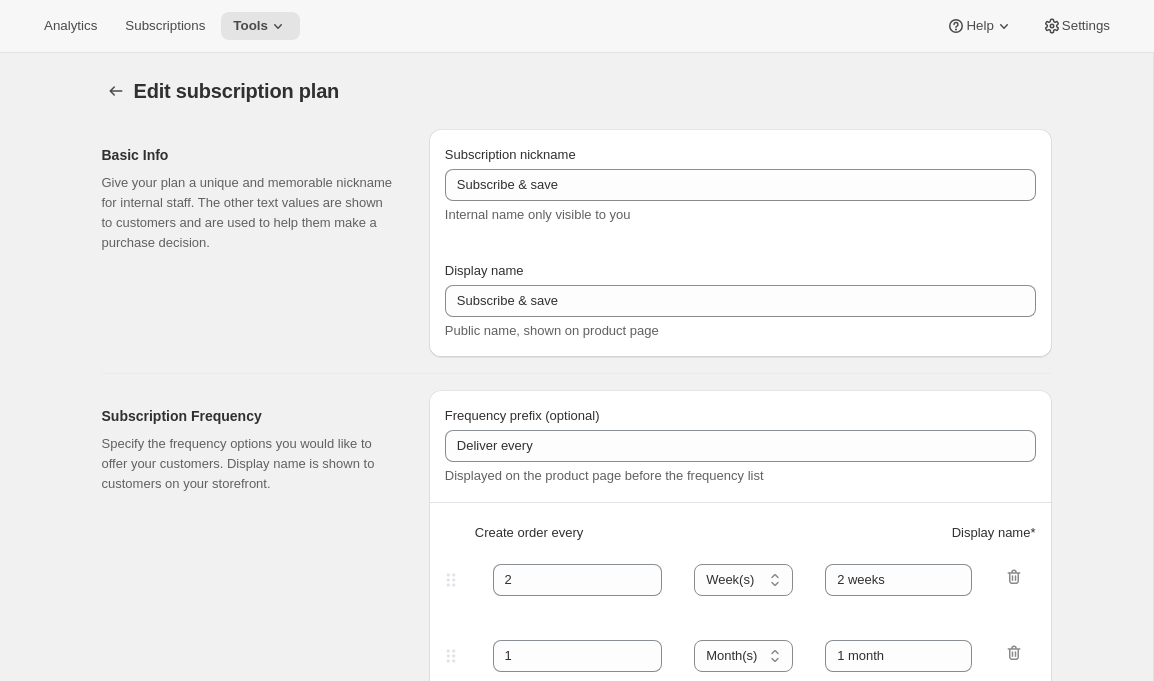 type on "Mangia Box Subscription (2 Month Frequency)" 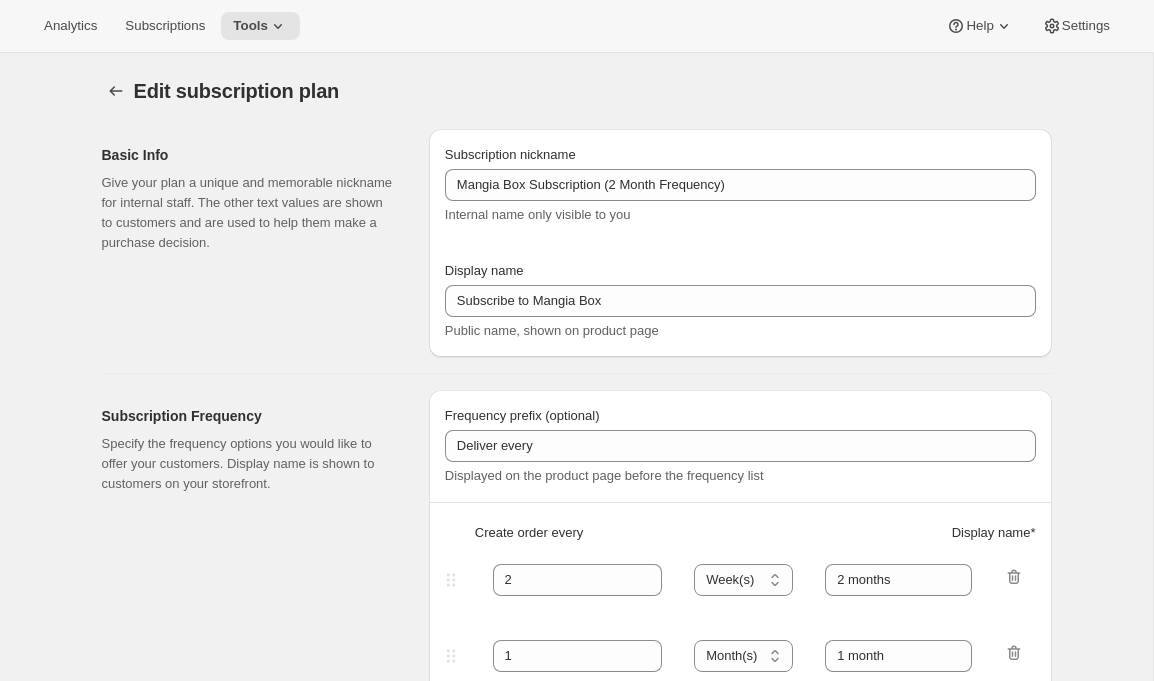 select on "FIXED_AMOUNT" 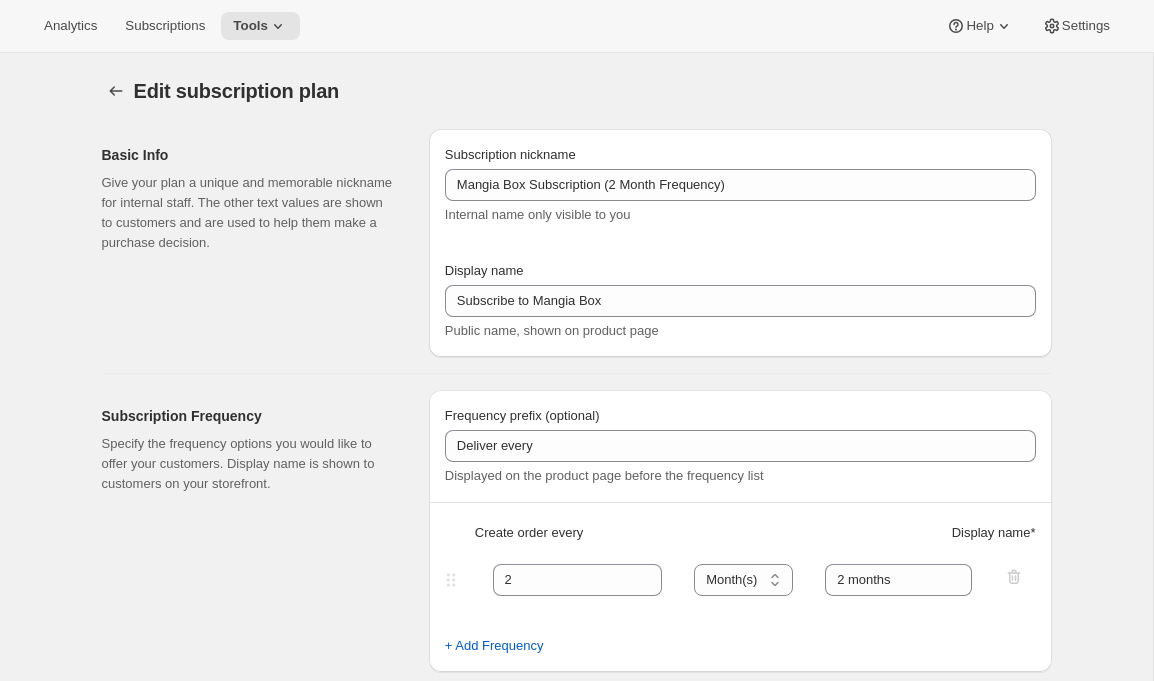 click on "Analytics Subscriptions Tools Help Settings" at bounding box center [577, 26] 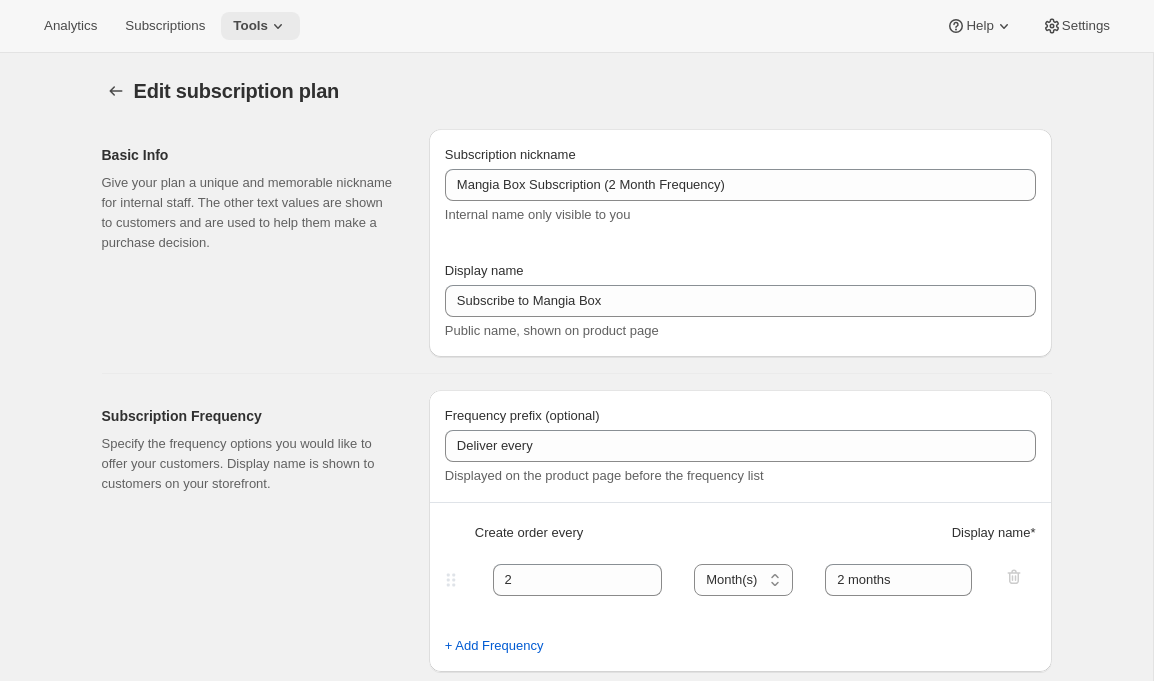 click 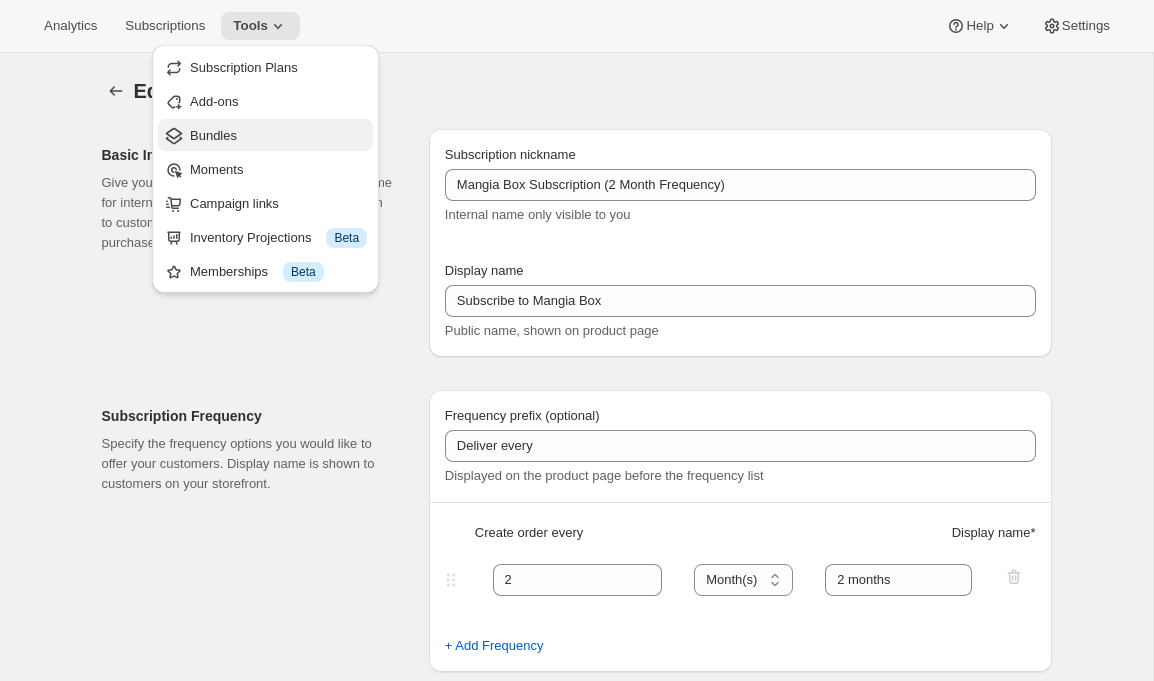 click on "Bundles" at bounding box center [278, 136] 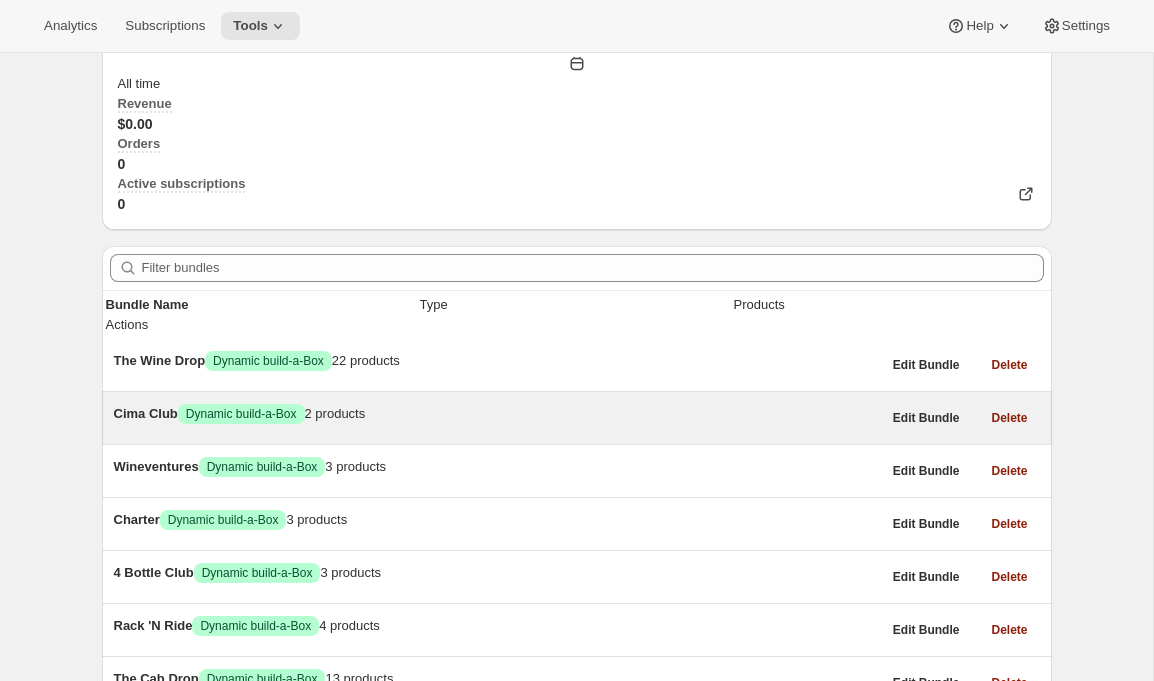 scroll, scrollTop: 229, scrollLeft: 0, axis: vertical 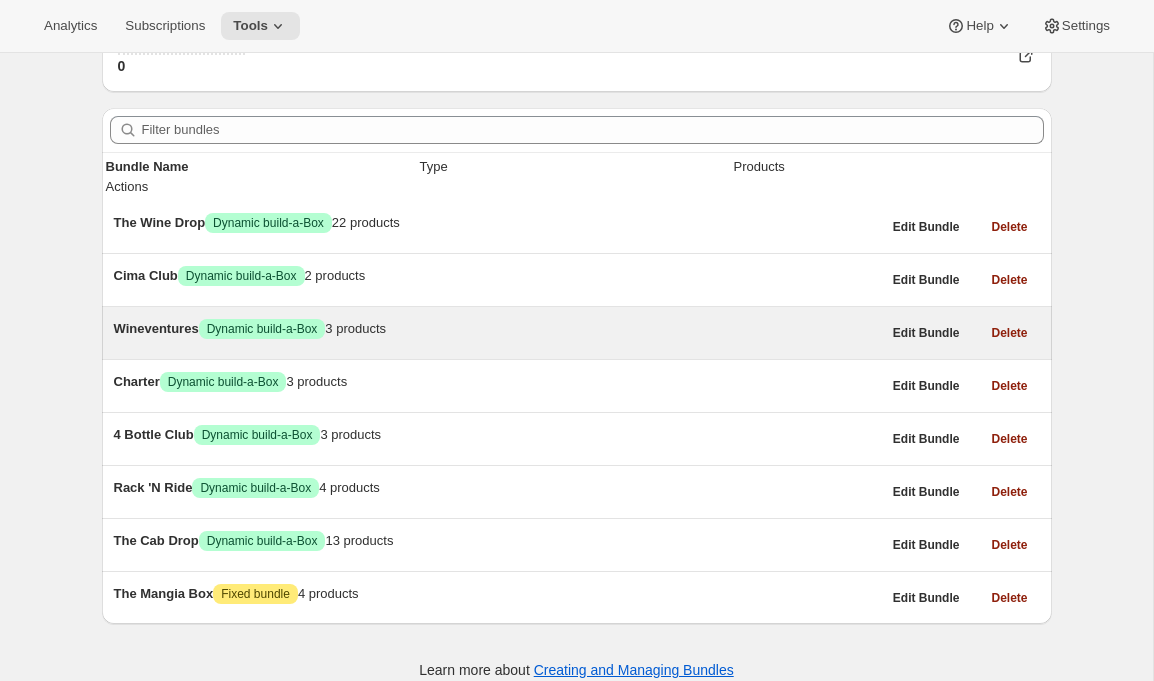 click on "Wineventures" at bounding box center (156, 328) 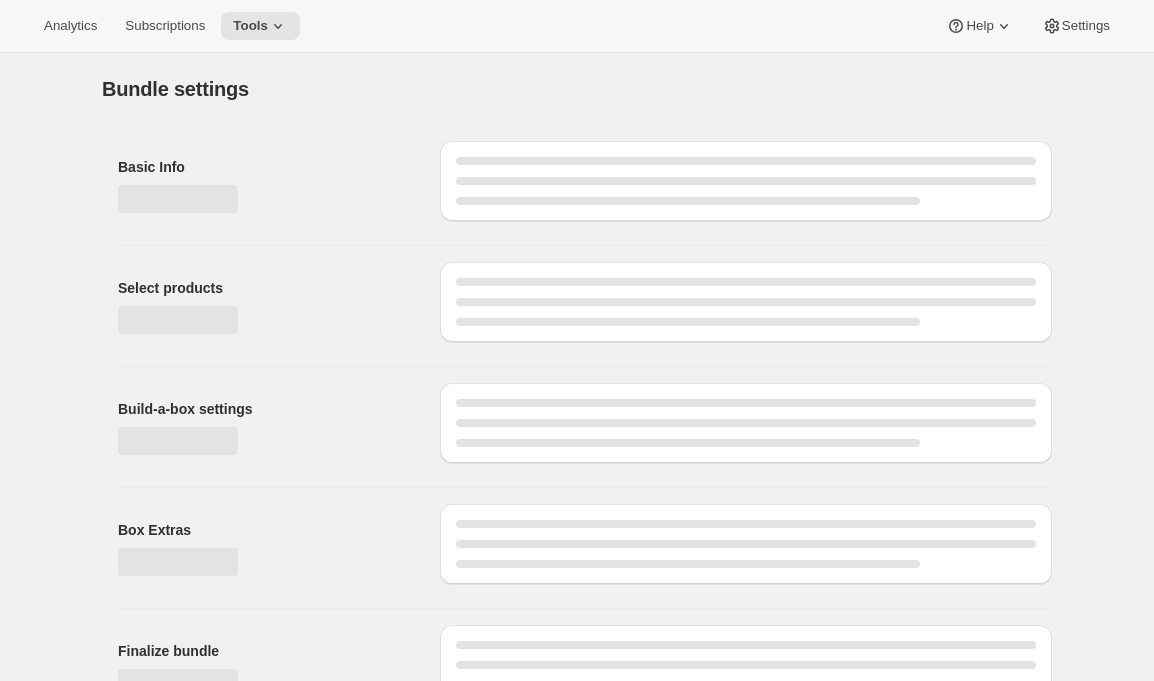 type on "Wineventures" 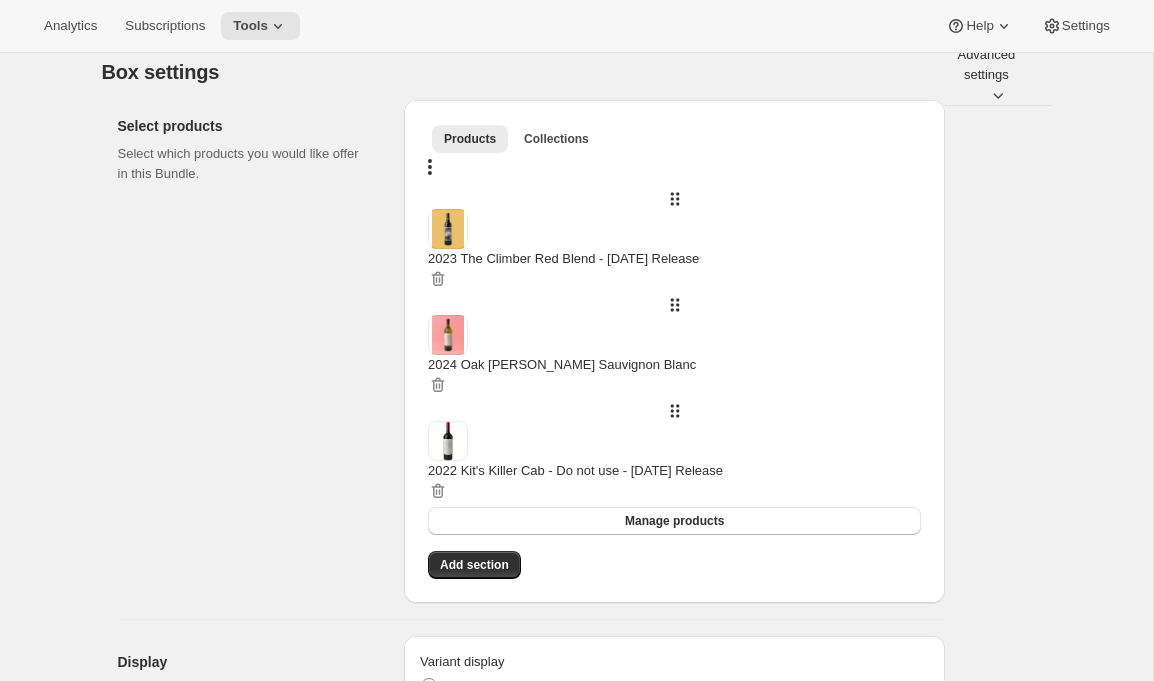 scroll, scrollTop: 270, scrollLeft: 0, axis: vertical 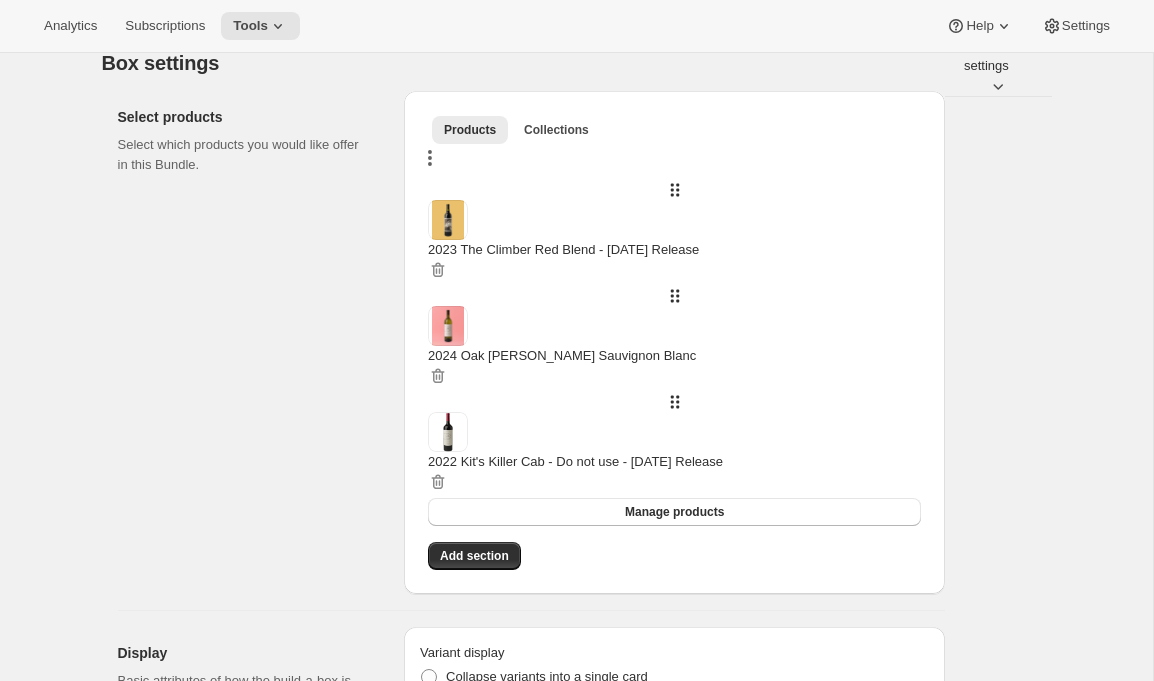 click at bounding box center [430, 161] 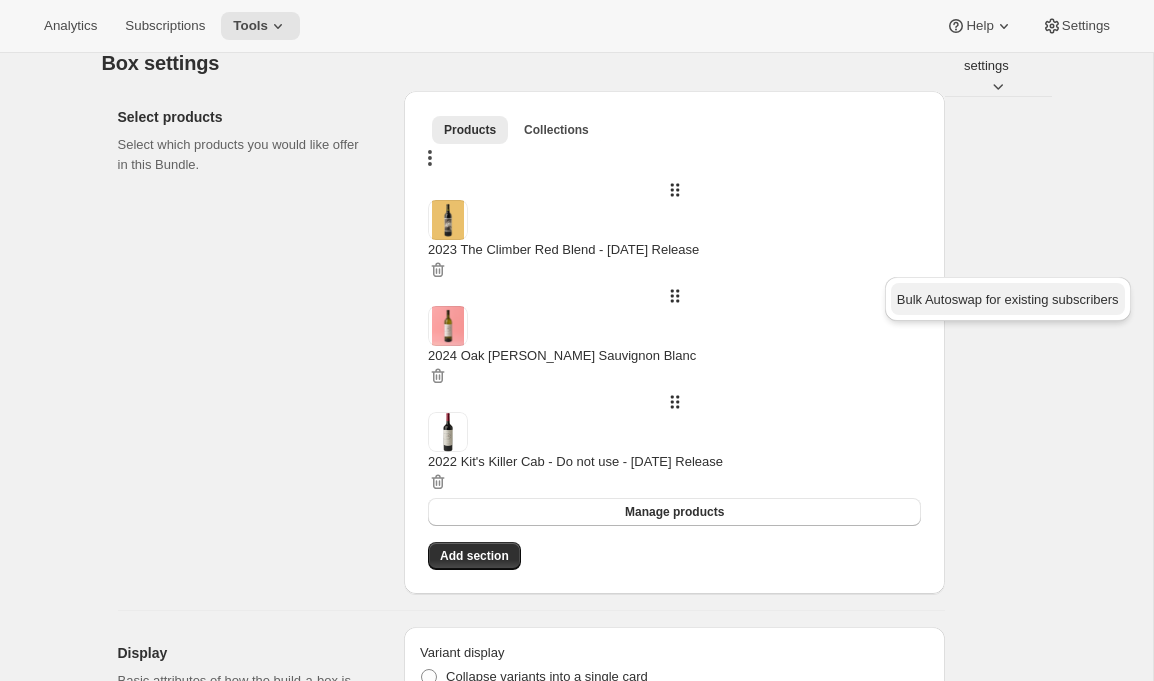 click on "Bulk Autoswap for existing subscribers" at bounding box center (1008, 299) 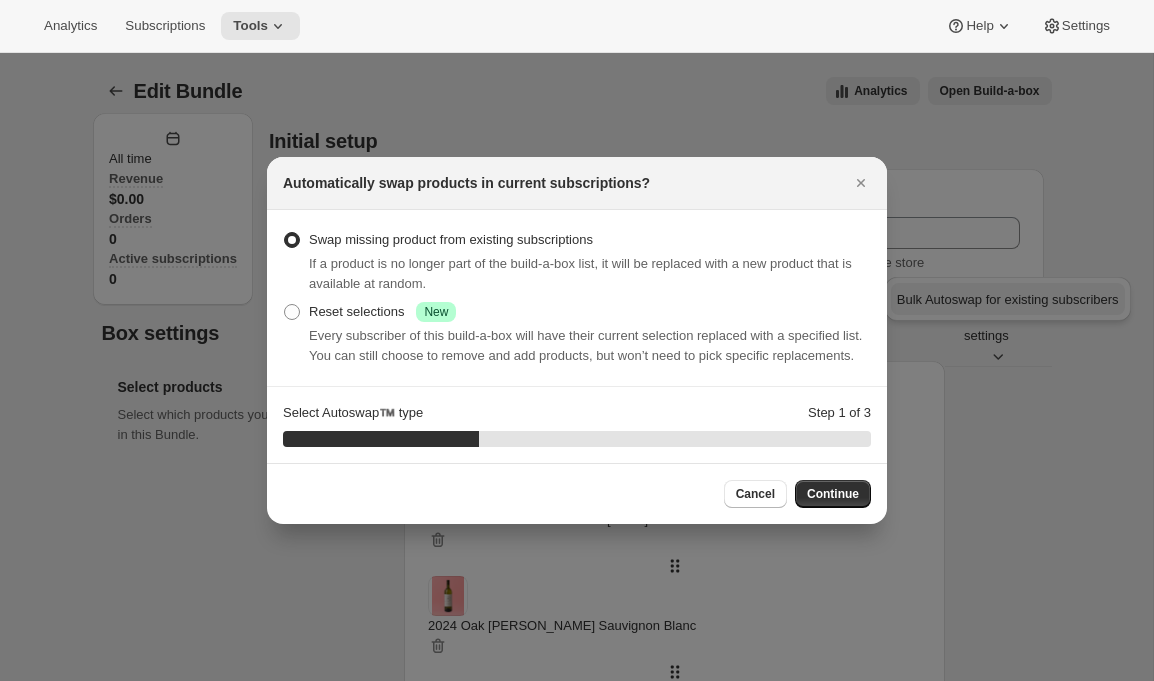 scroll, scrollTop: 270, scrollLeft: 0, axis: vertical 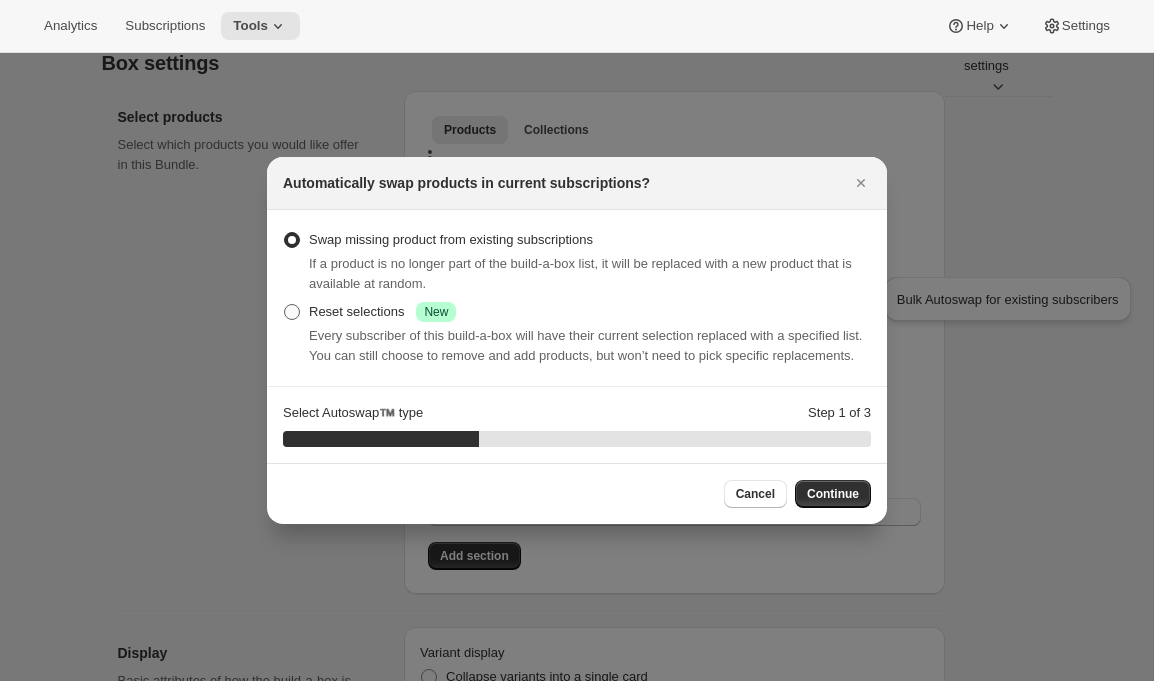 click on "Reset selections Success New" at bounding box center (382, 312) 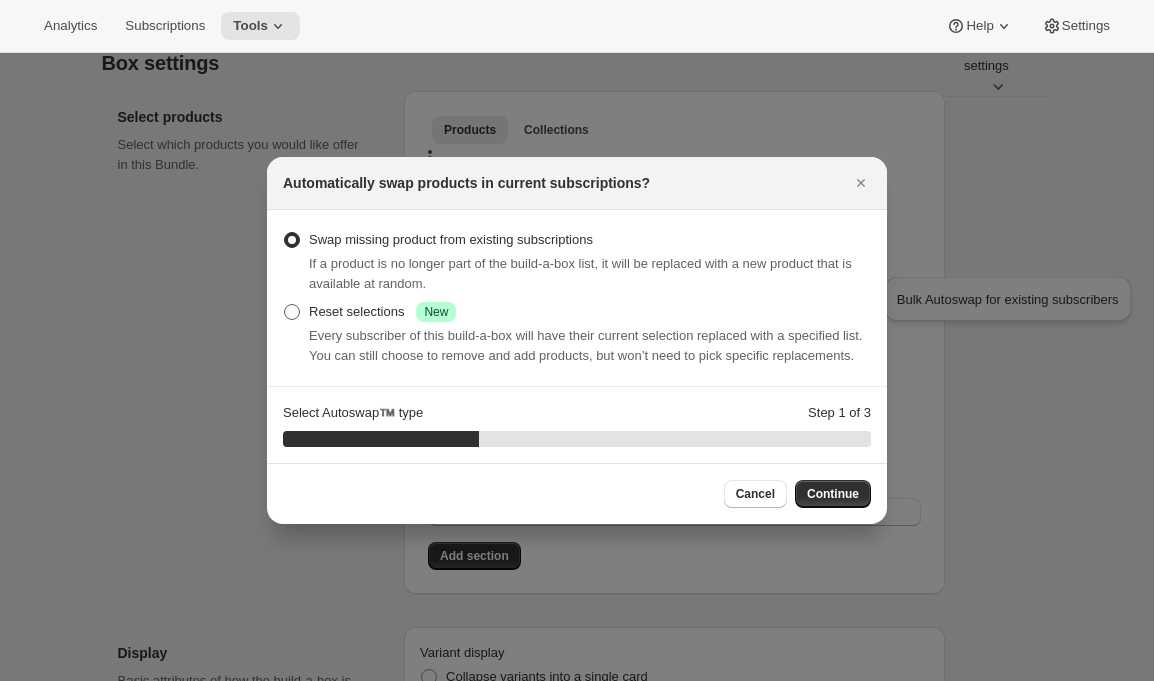 radio on "true" 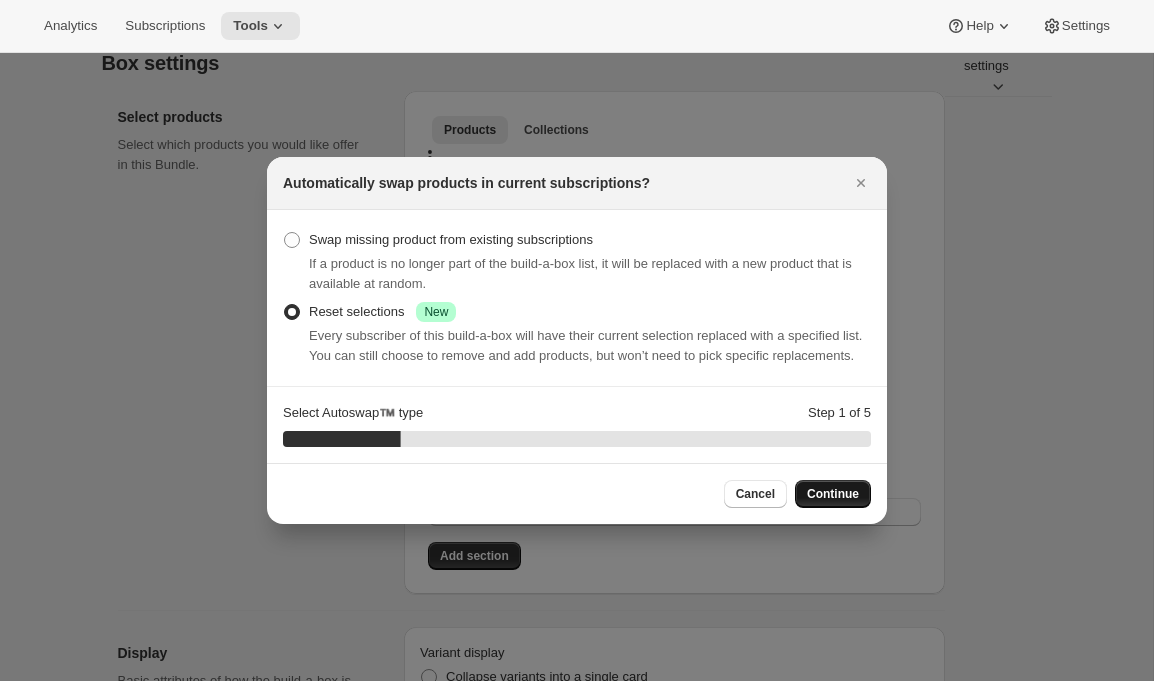click on "Continue" at bounding box center (833, 494) 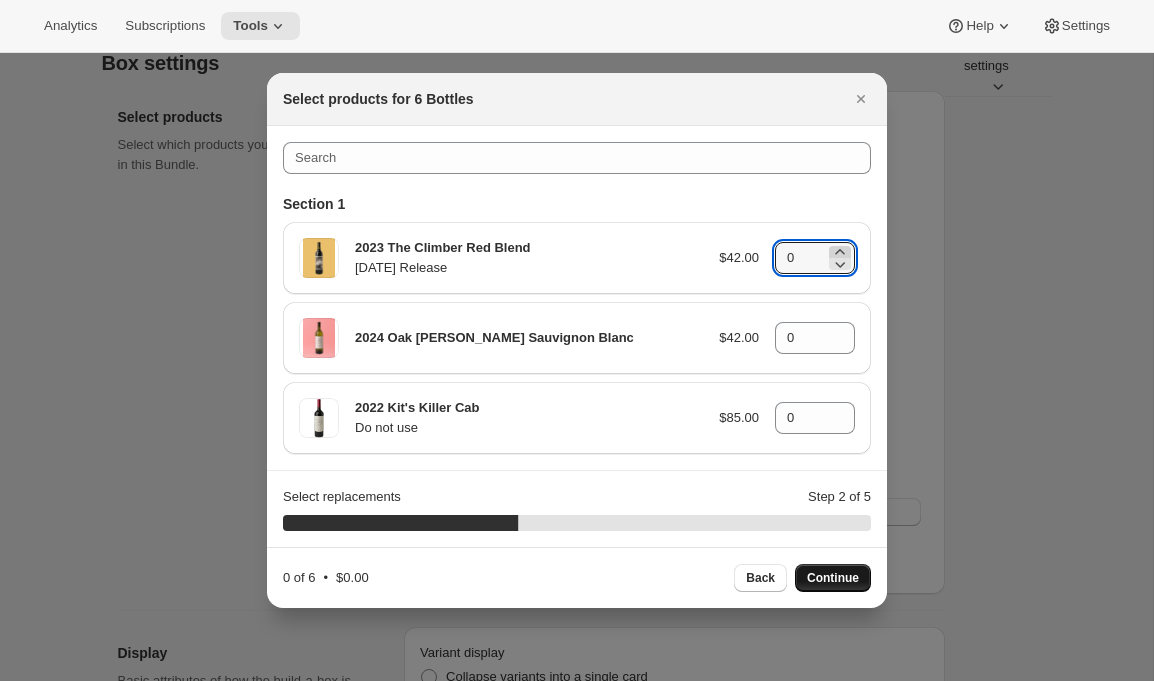 click 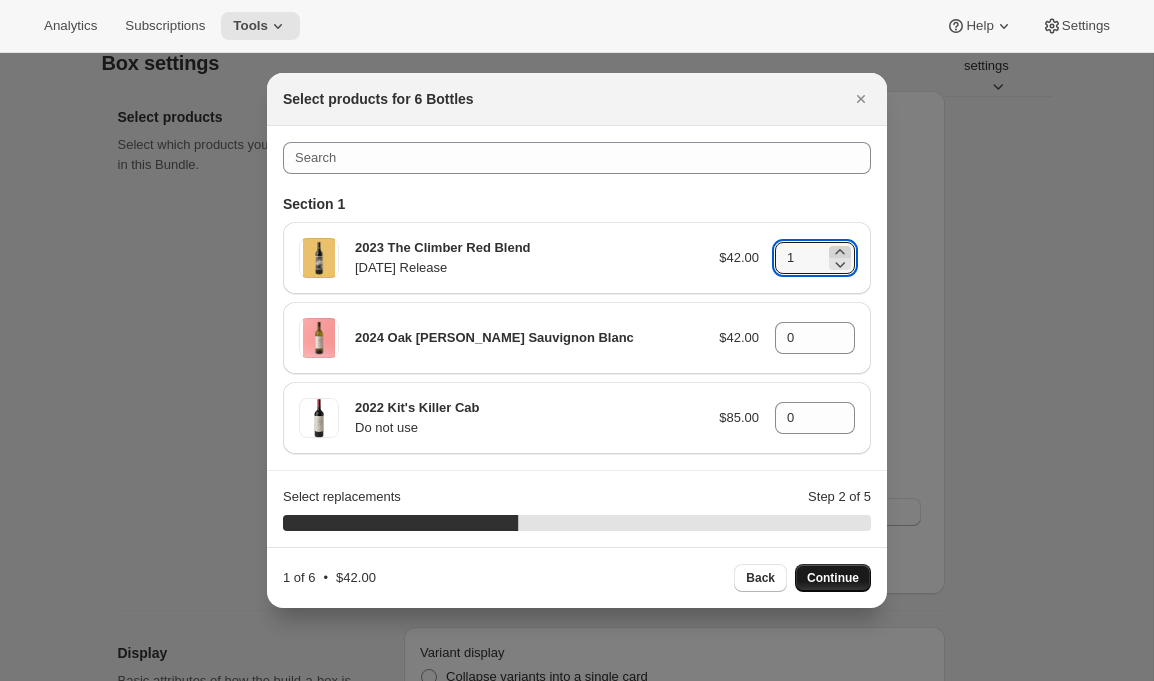 click 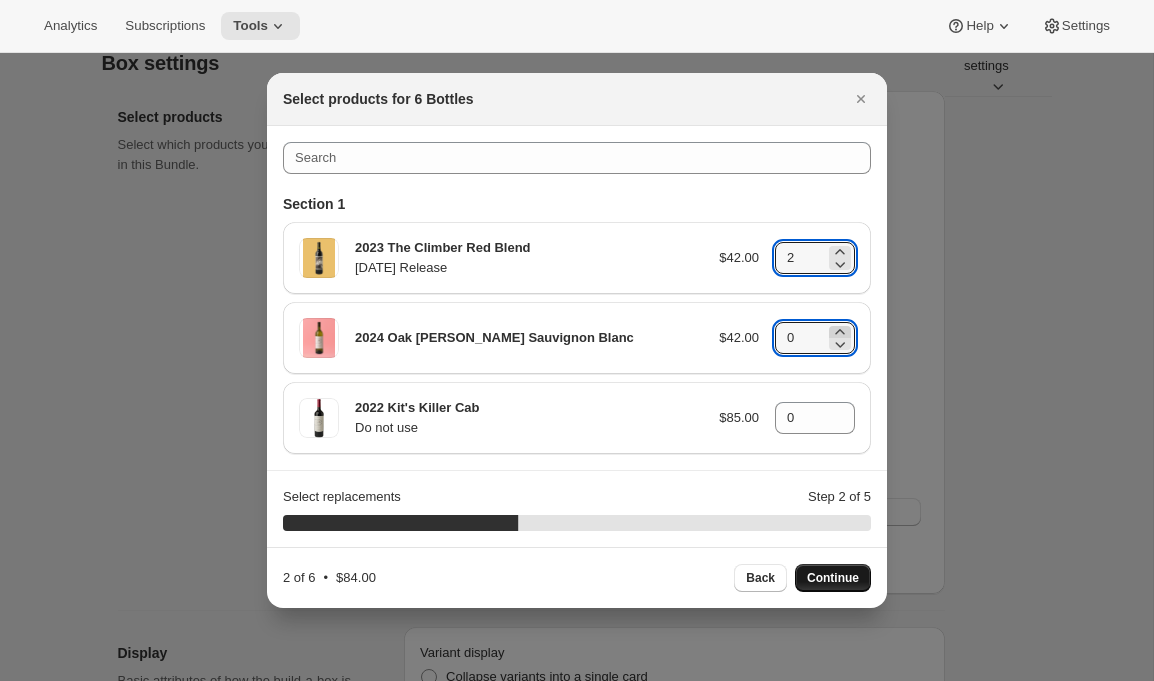 click 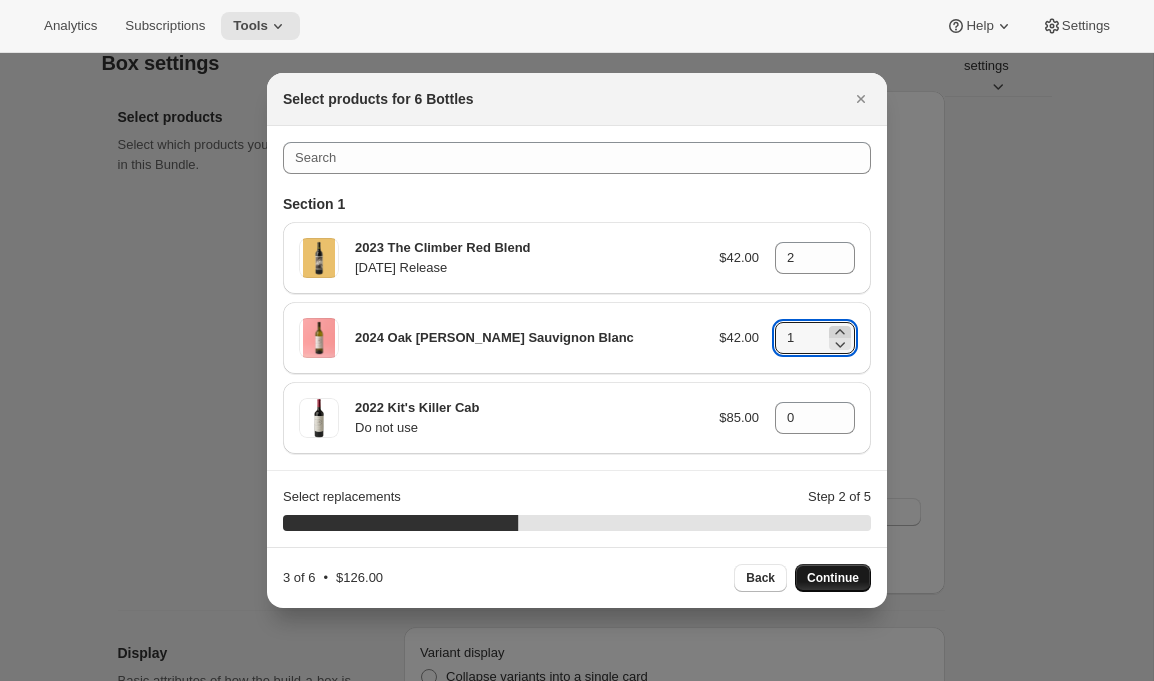 click 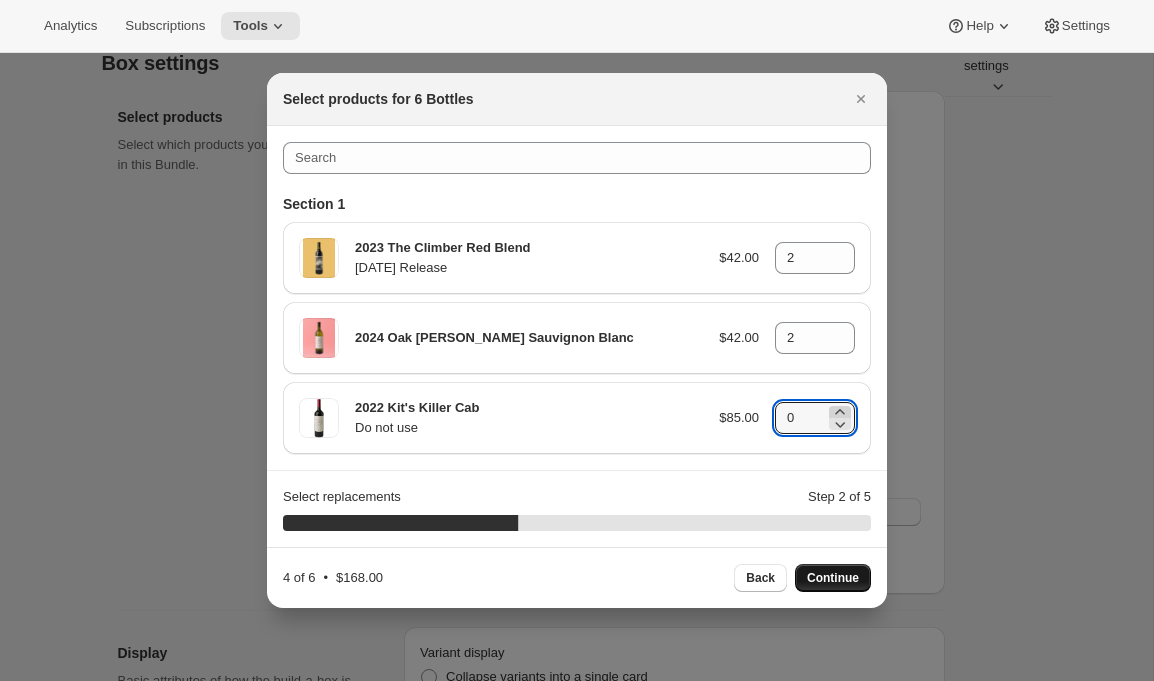 click 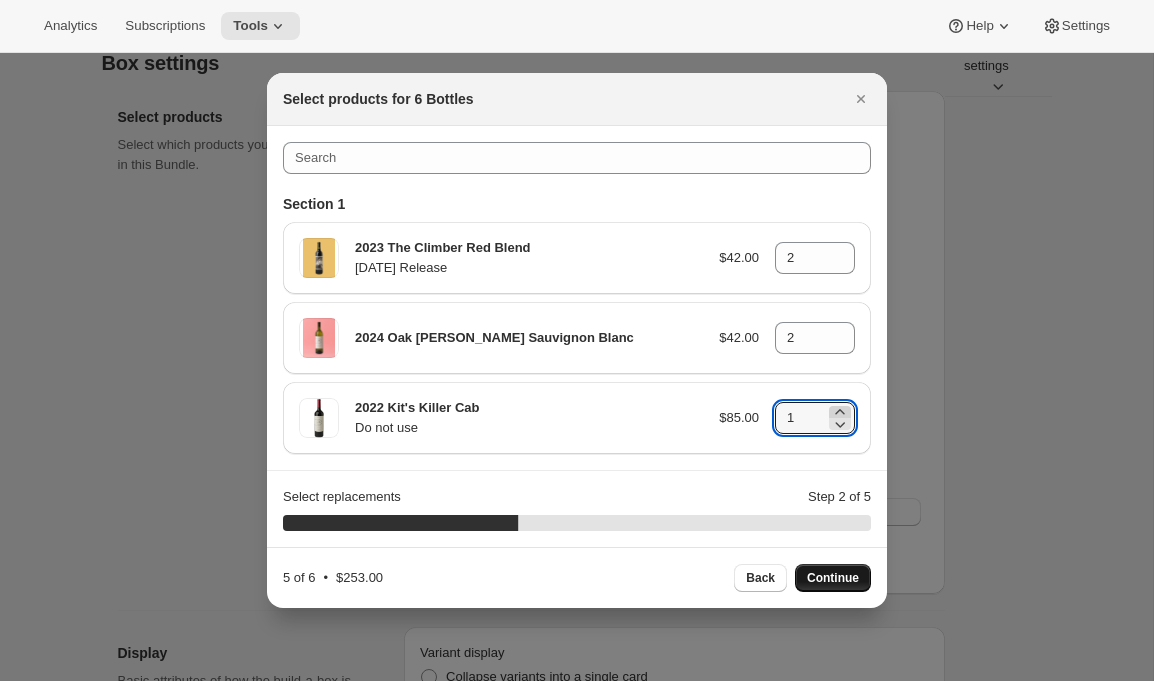 click 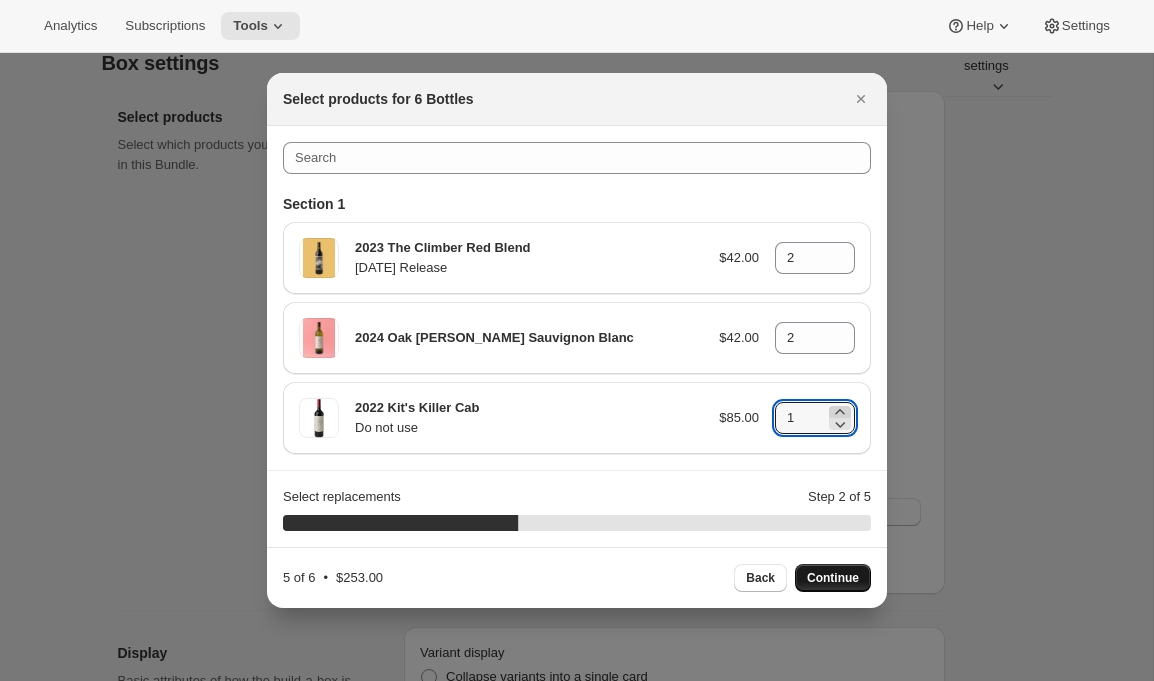 type on "2" 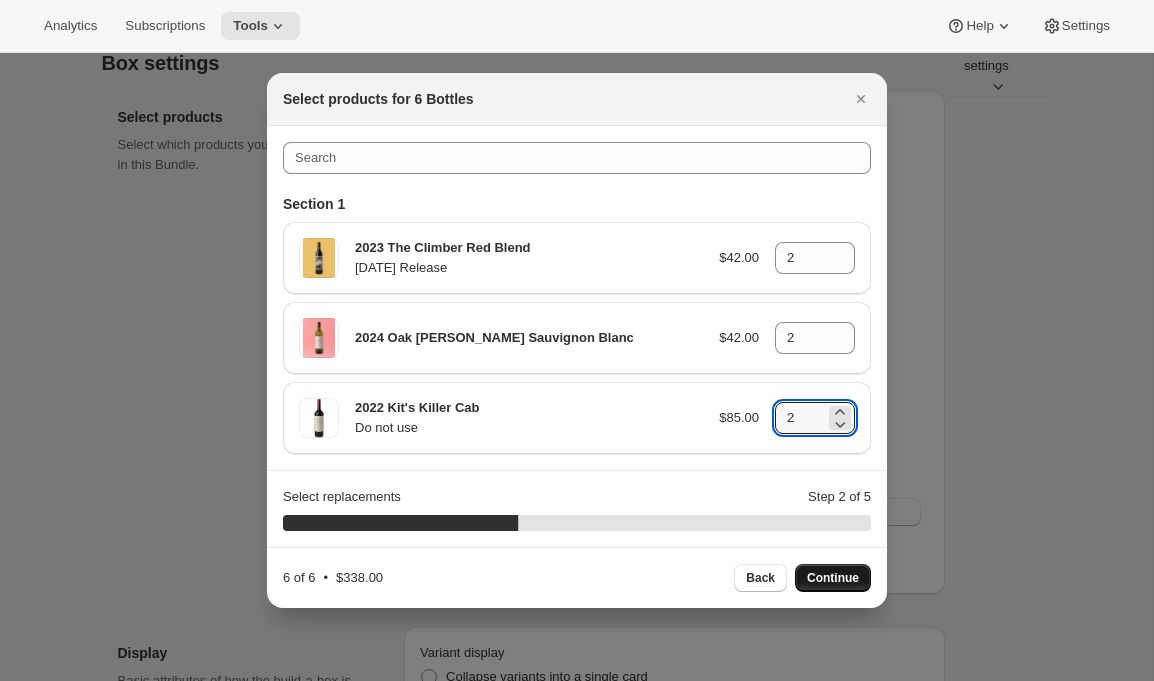 click on "Continue" at bounding box center [833, 578] 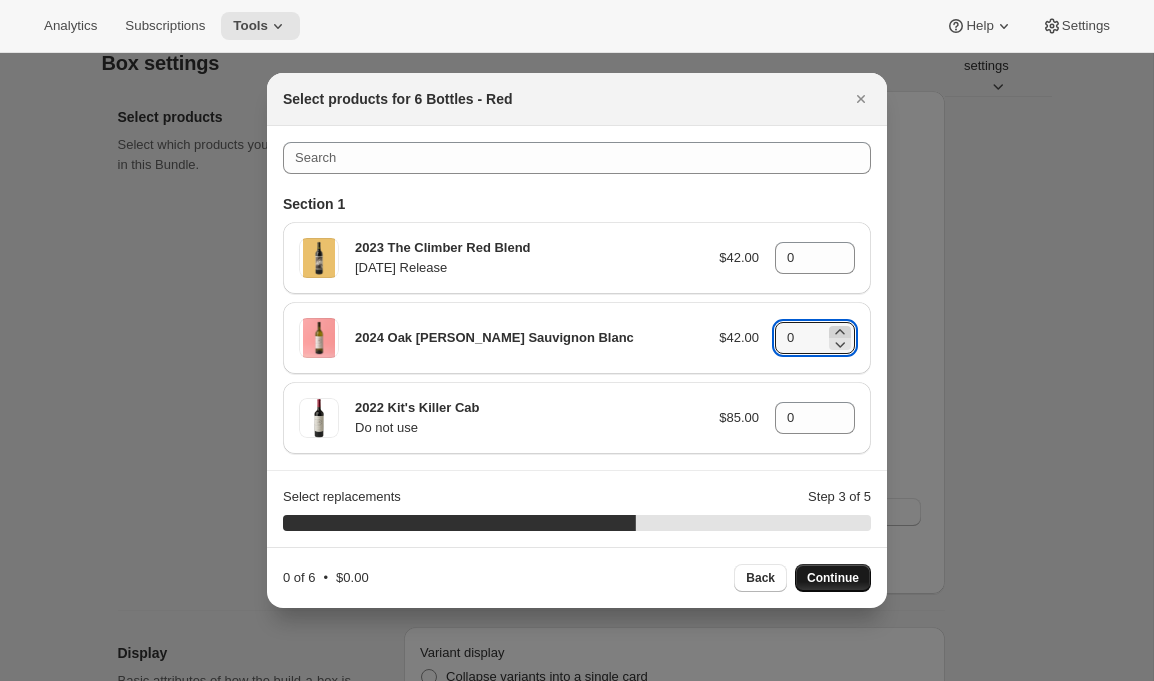 click 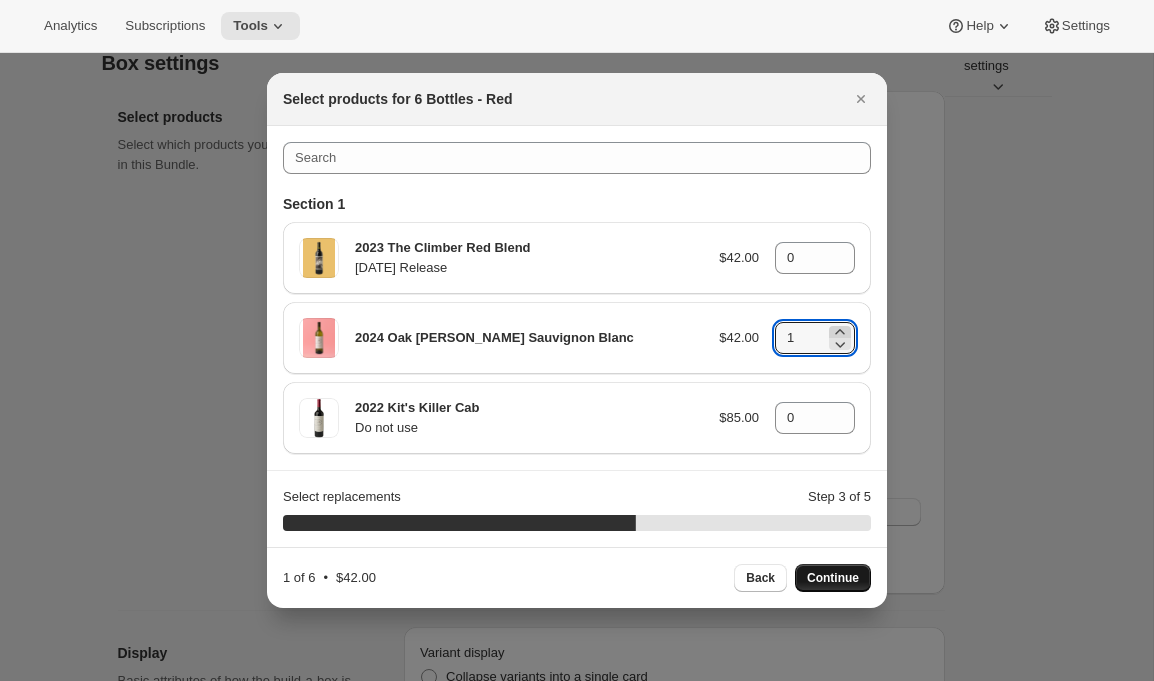 click 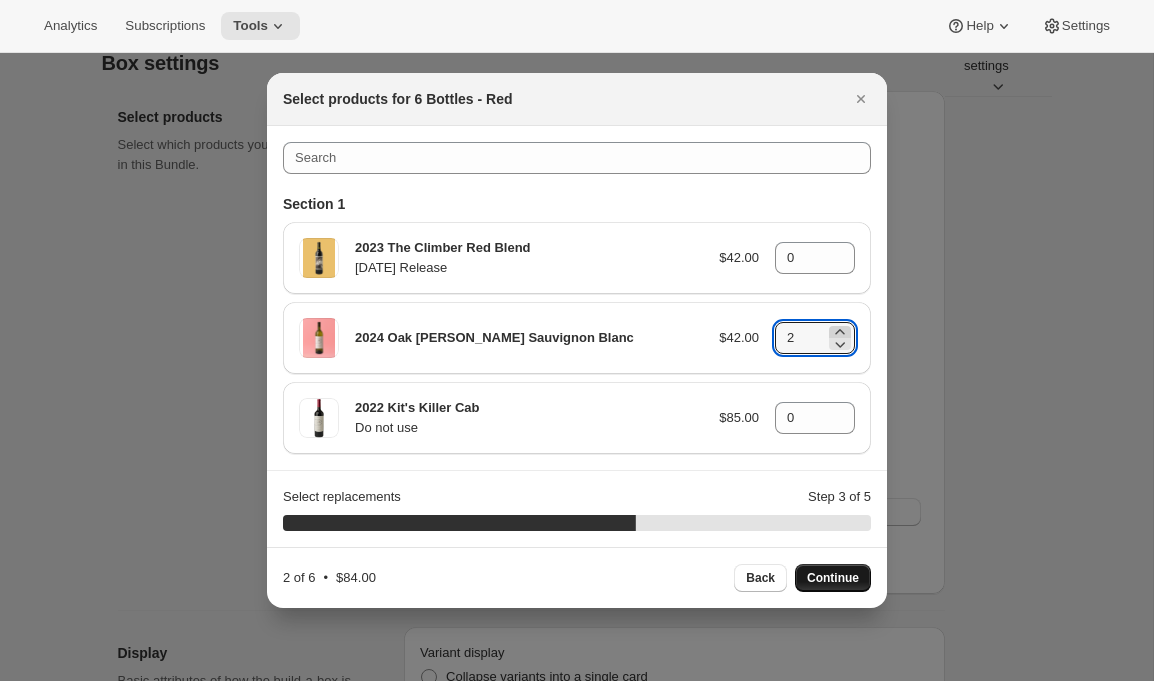 click 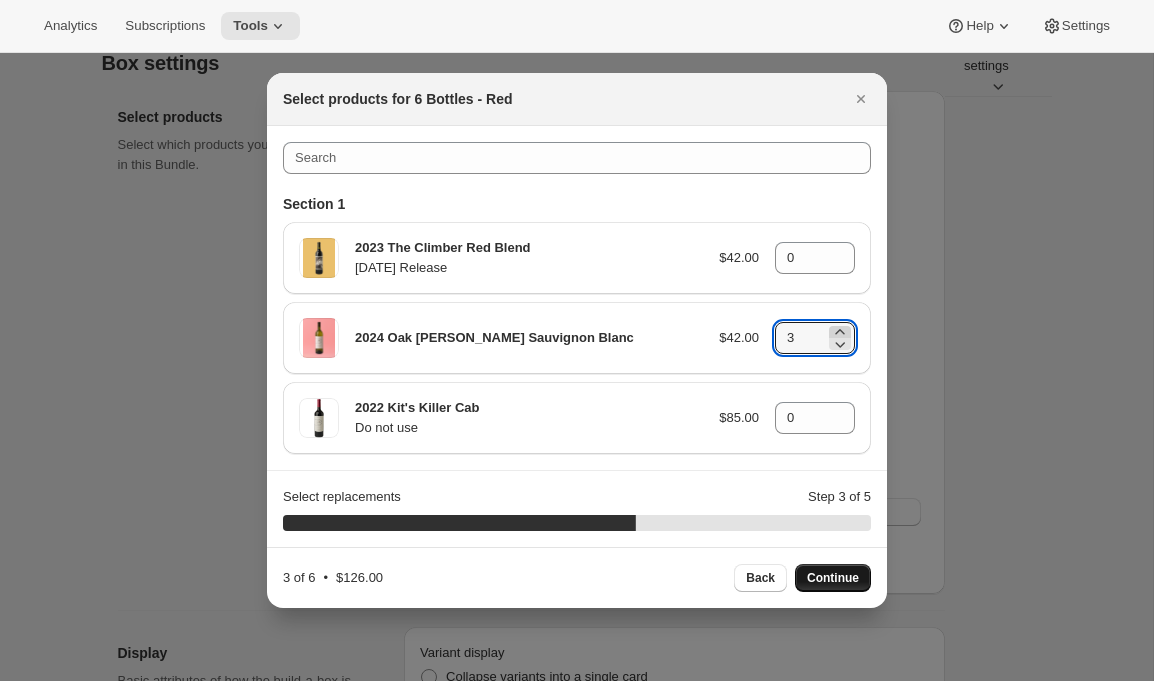click 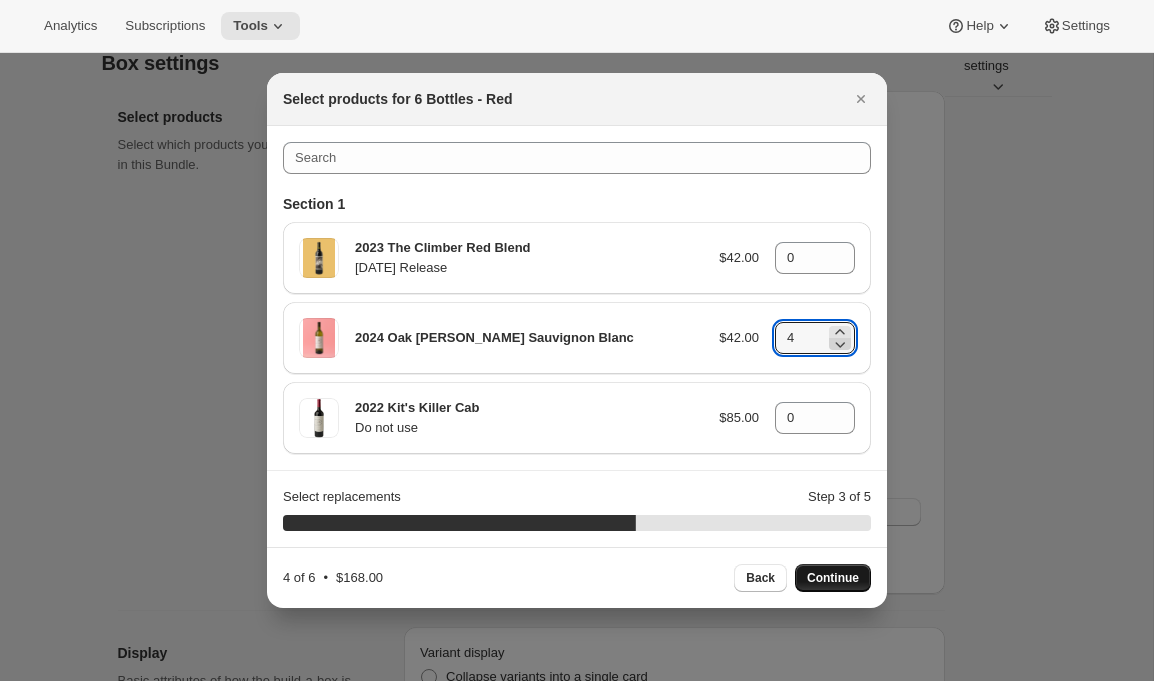 click 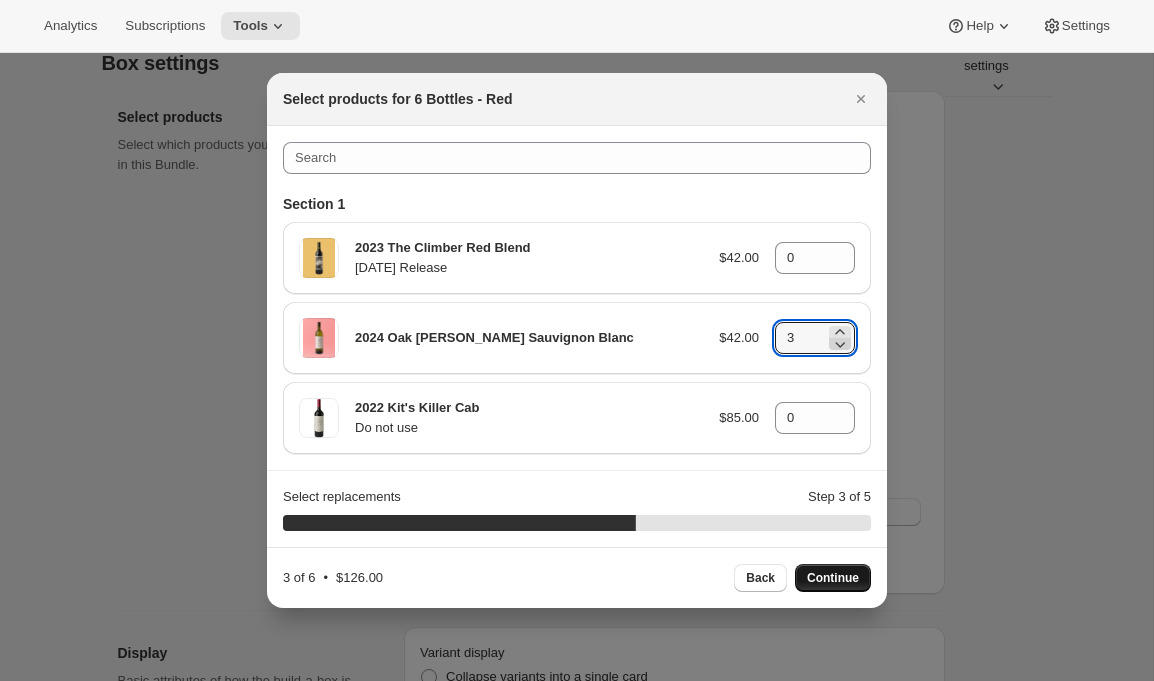 click 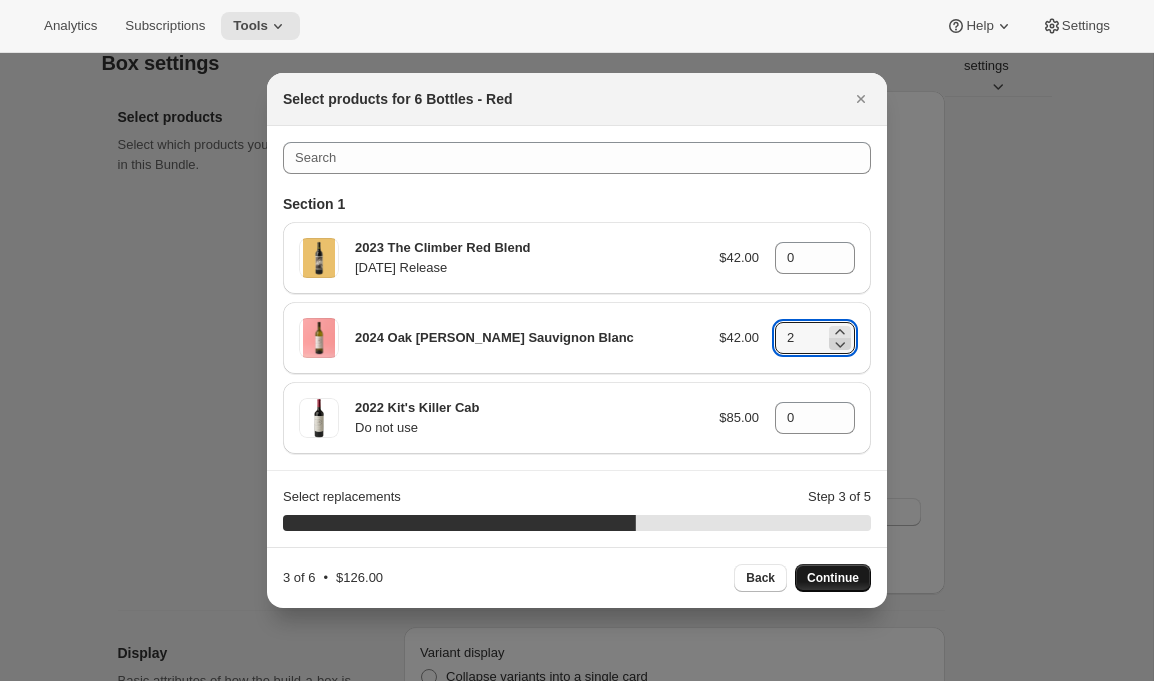 click 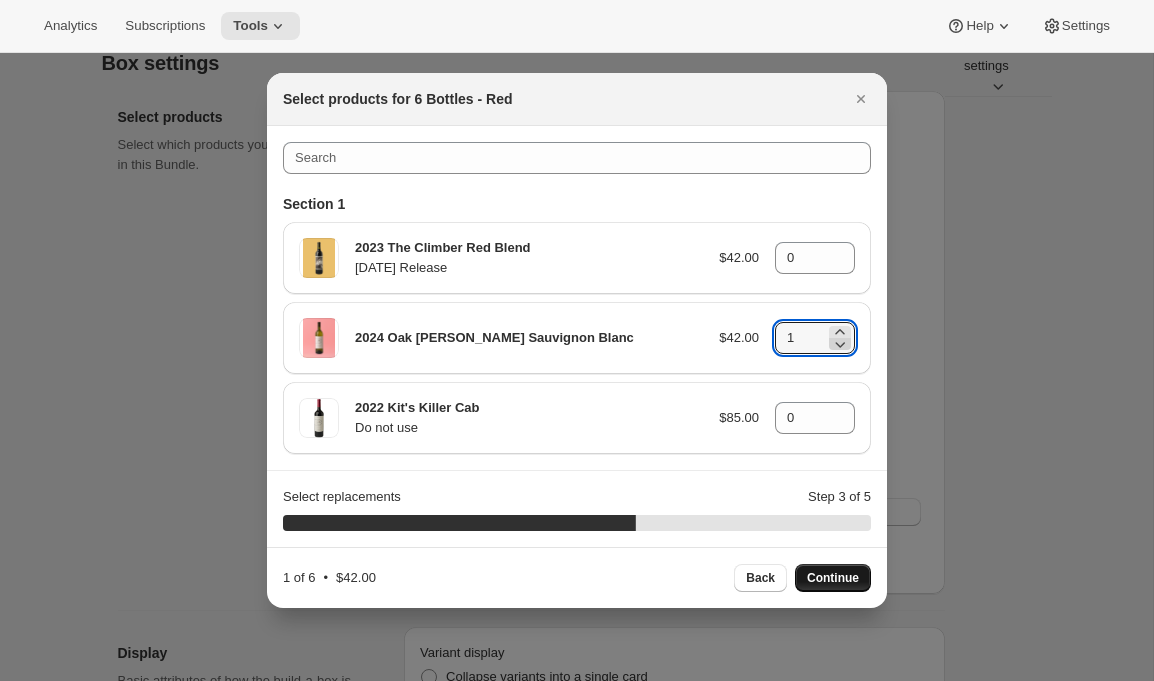 click 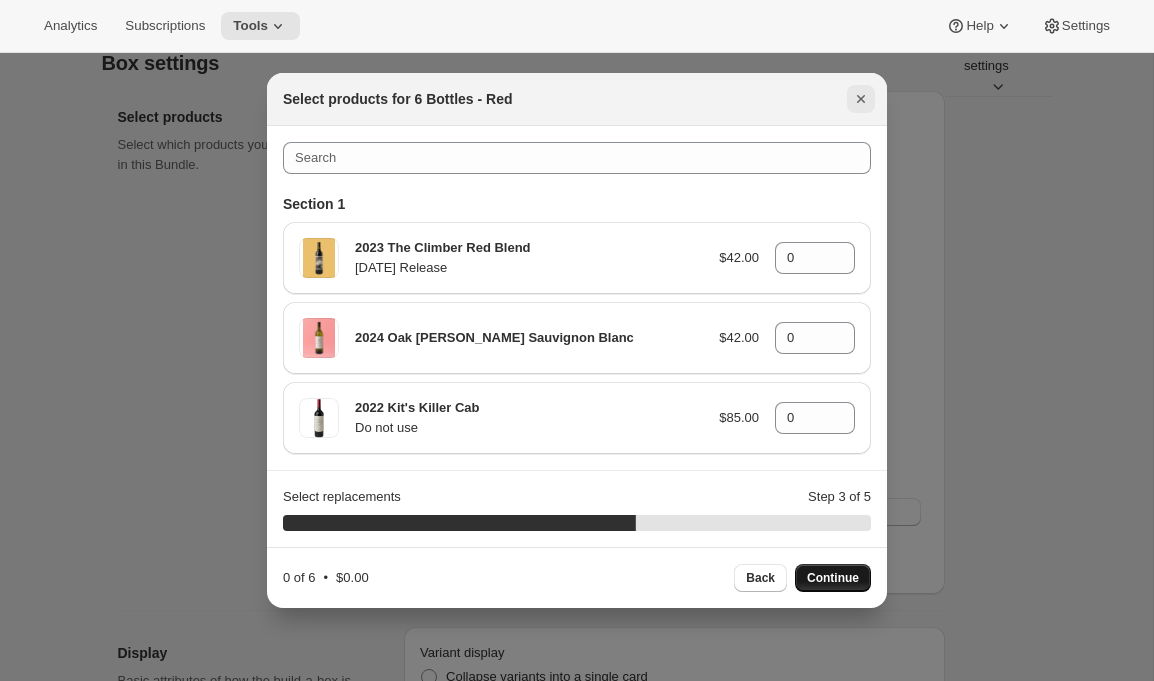 click 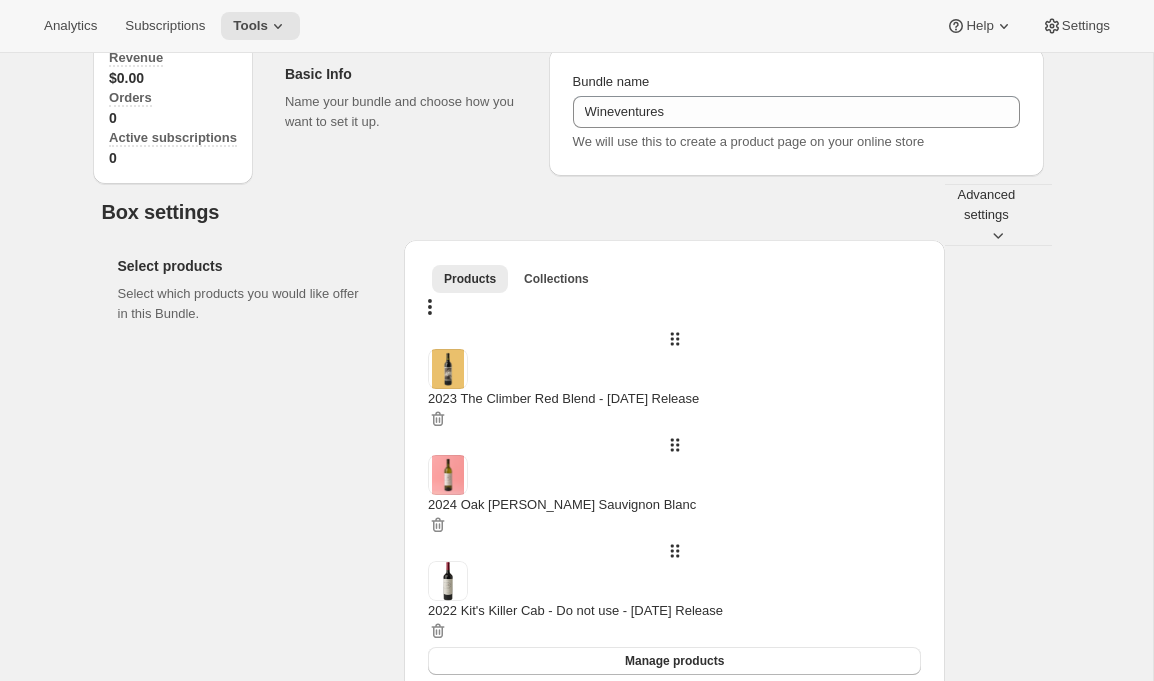scroll, scrollTop: 0, scrollLeft: 0, axis: both 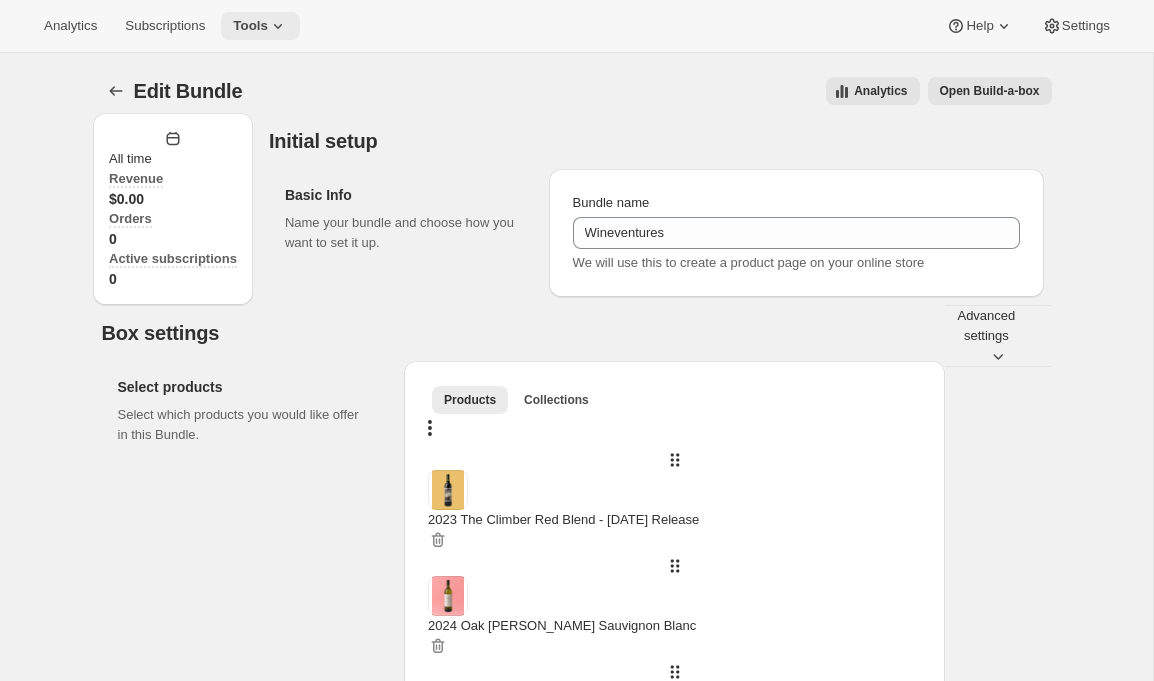 click on "Tools" at bounding box center [250, 26] 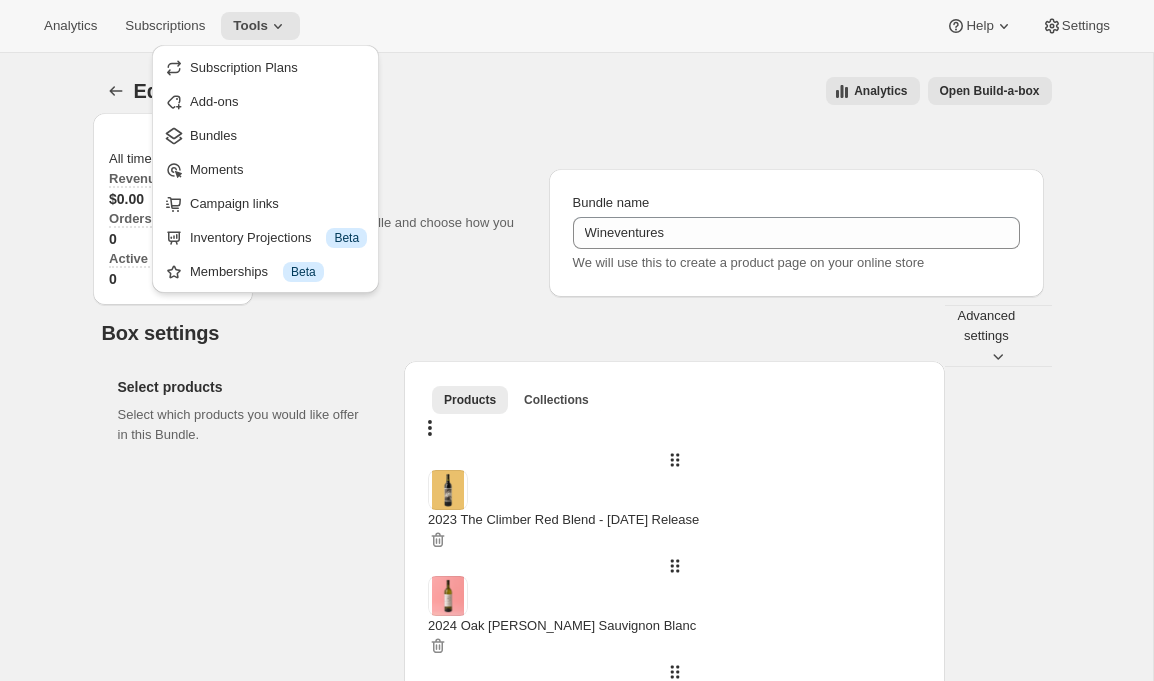 click on "Subscription Plans Add-ons Bundles Moments Campaign links Inventory Projections Info Beta Memberships Info Beta" at bounding box center (265, 174) 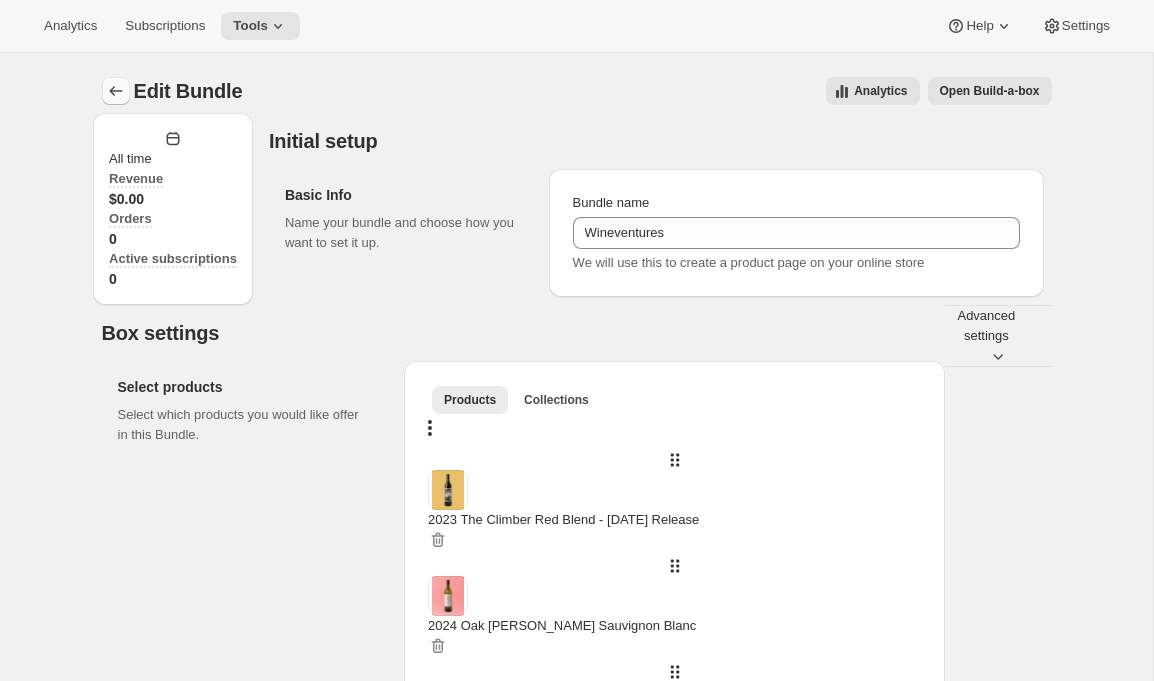 click 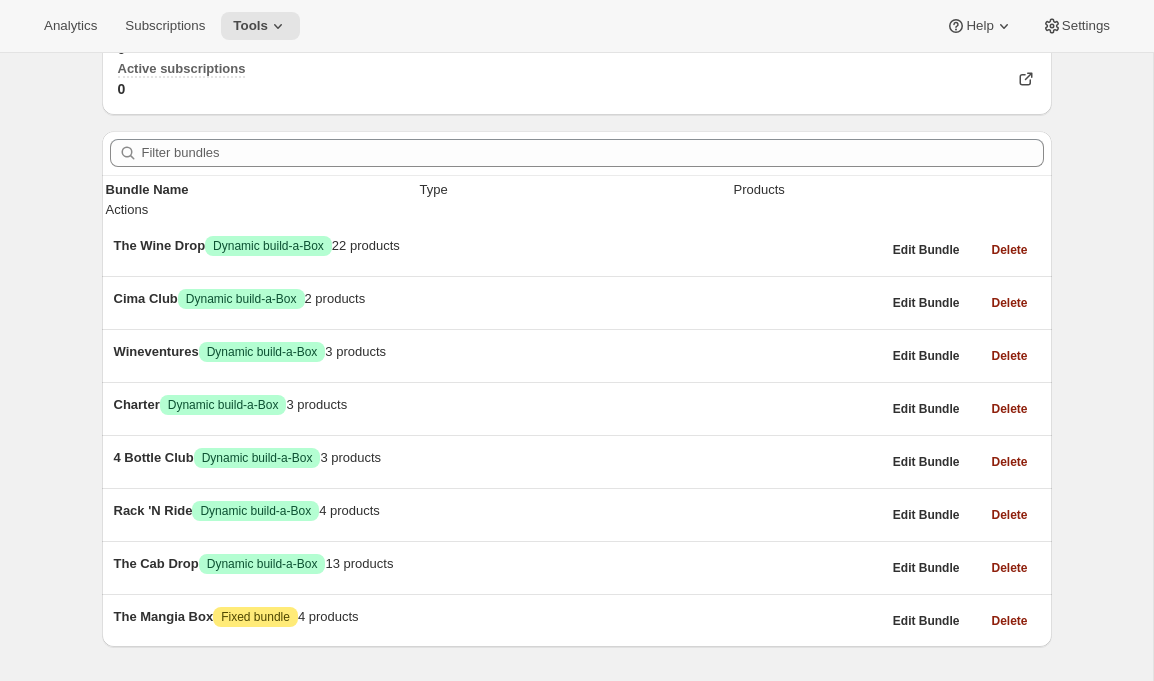 scroll, scrollTop: 0, scrollLeft: 0, axis: both 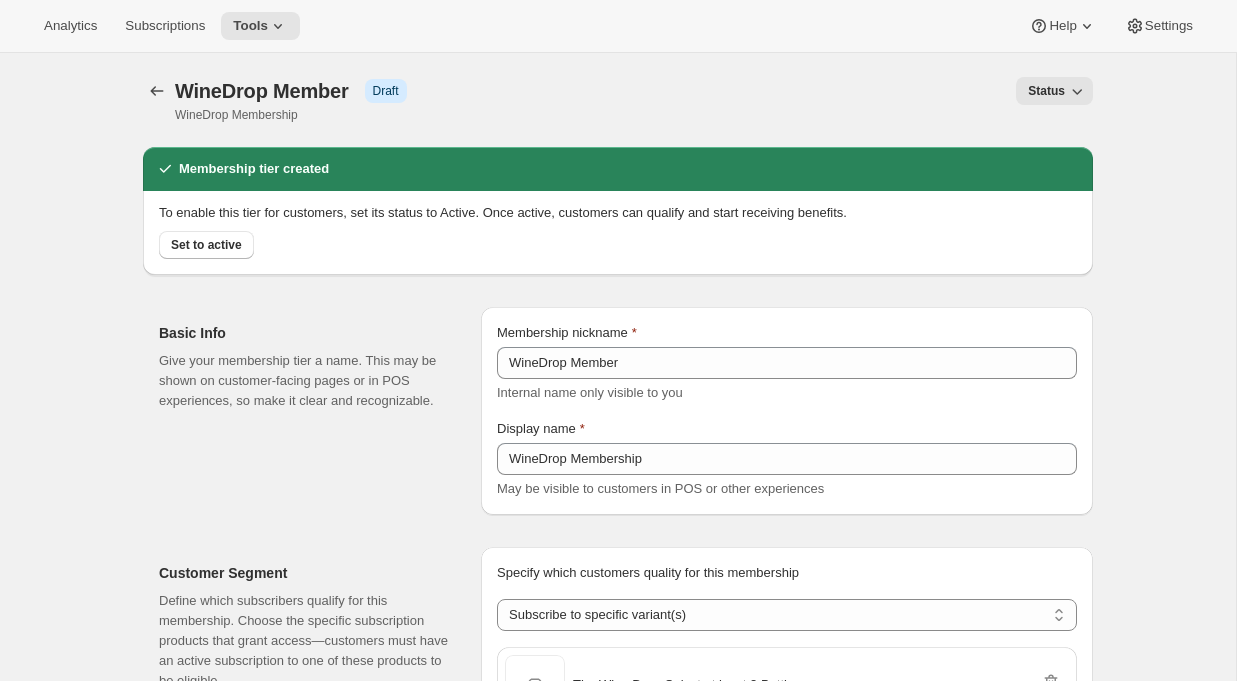 select on "variants" 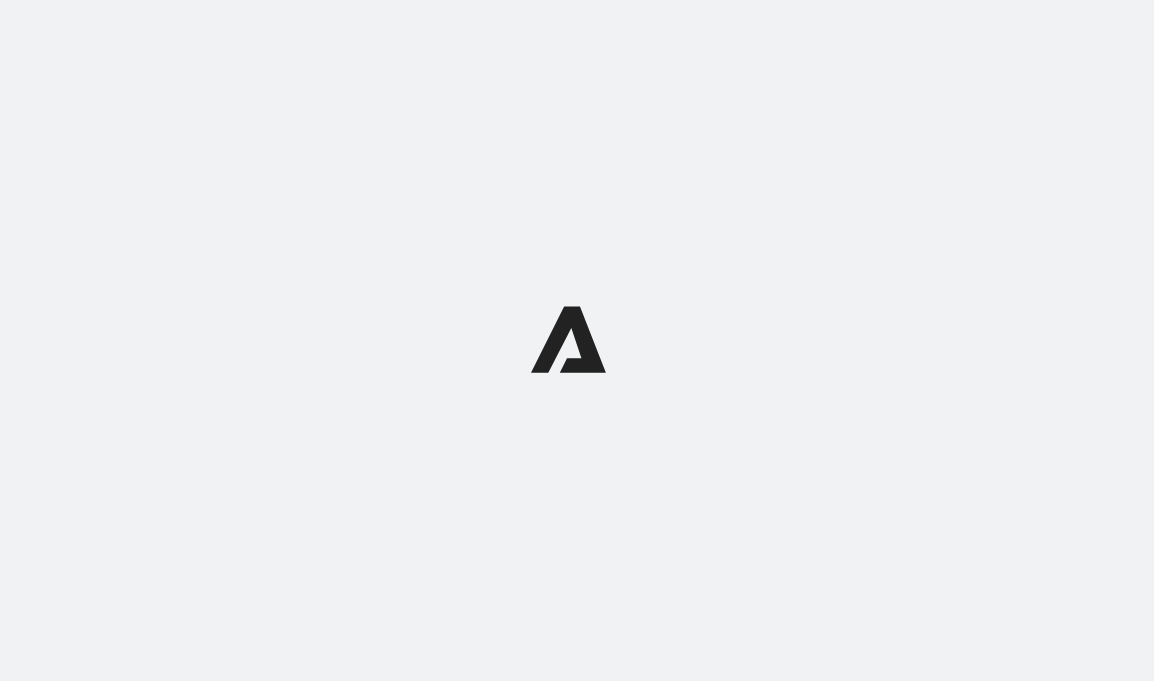 scroll, scrollTop: 0, scrollLeft: 0, axis: both 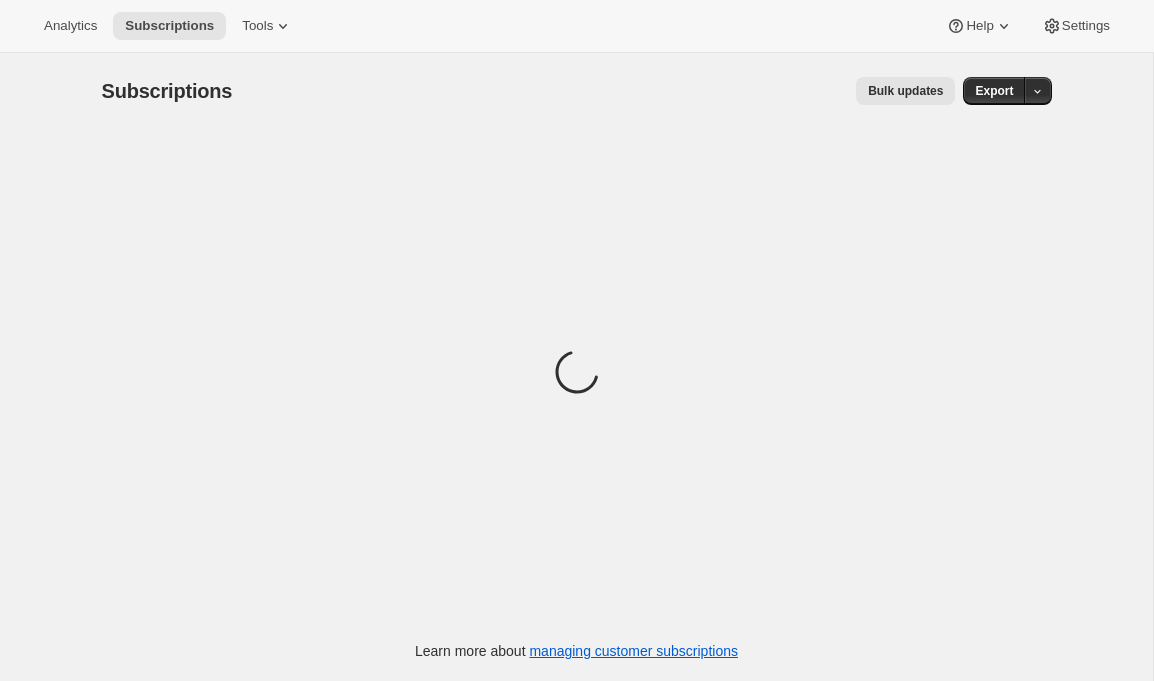 click on "Bulk updates" at bounding box center [905, 91] 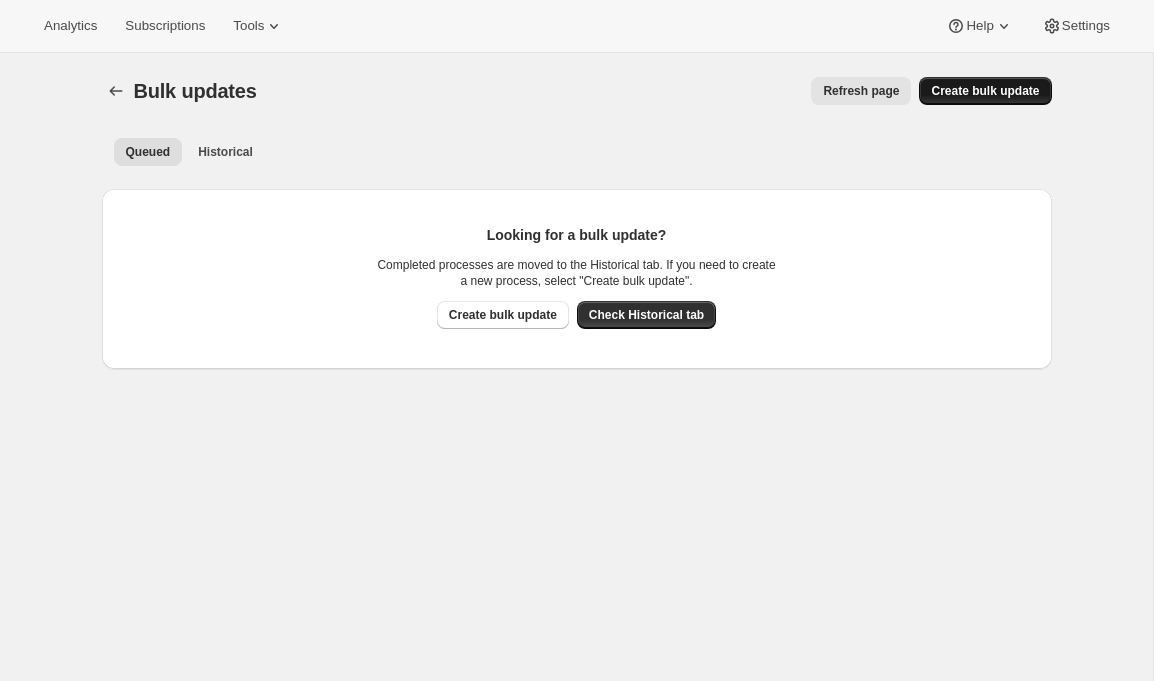 click on "Create bulk update" at bounding box center (985, 91) 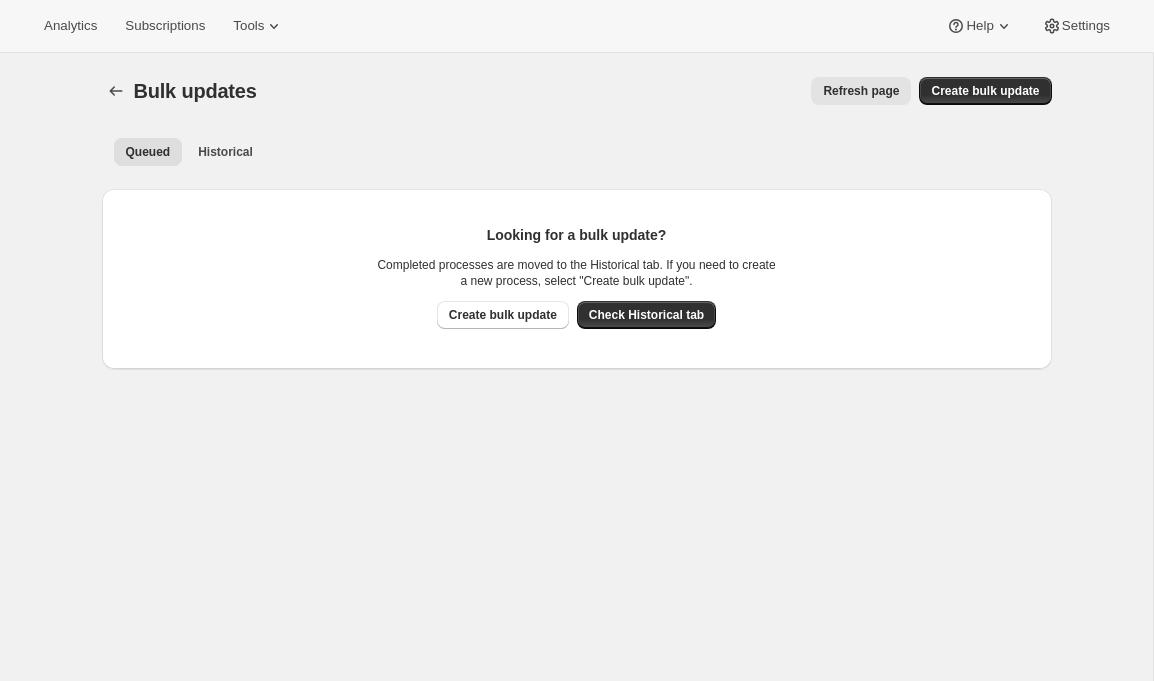 select on "22" 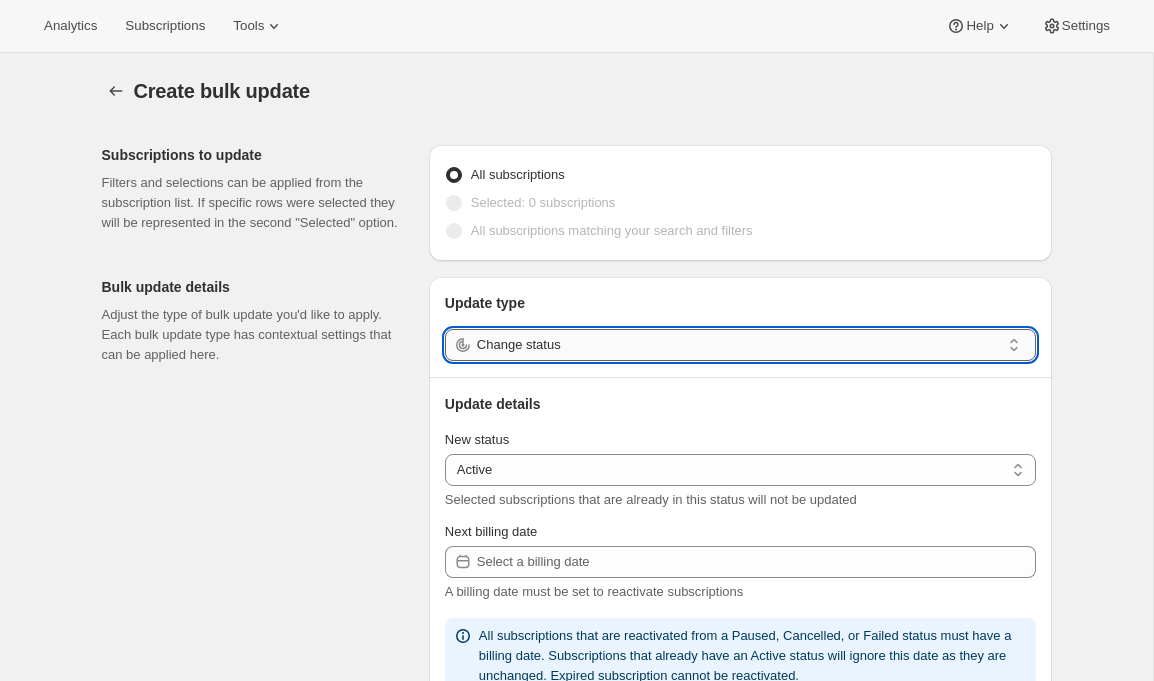 click on "Change status" at bounding box center (738, 345) 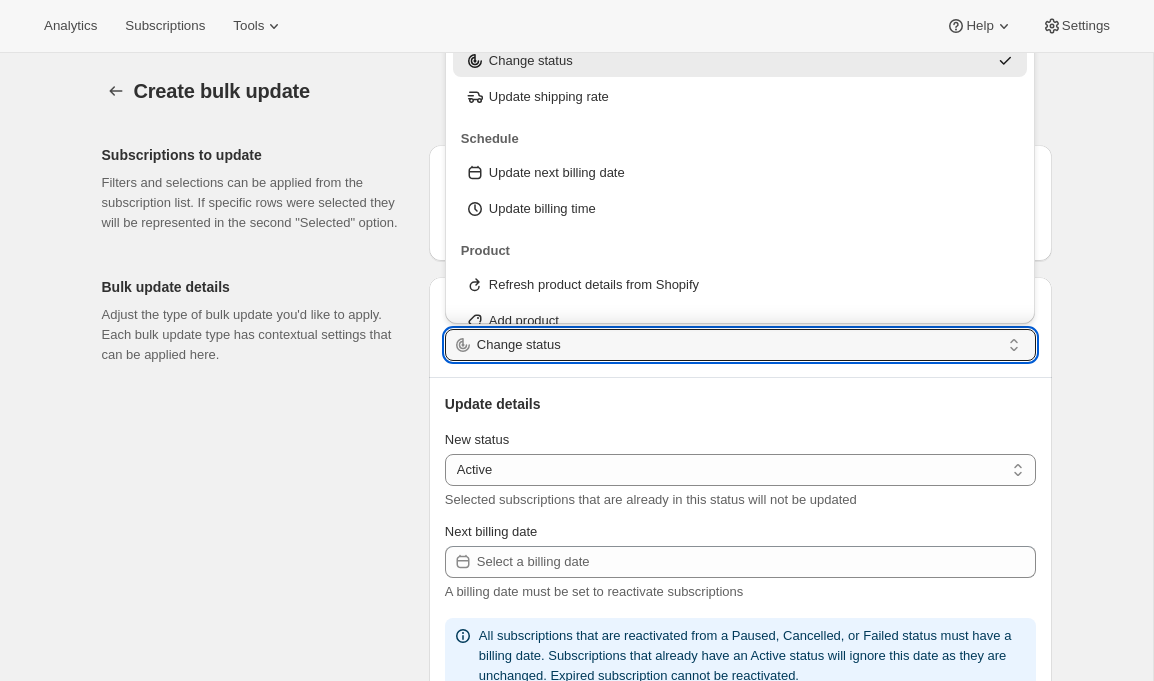 scroll, scrollTop: 1, scrollLeft: 0, axis: vertical 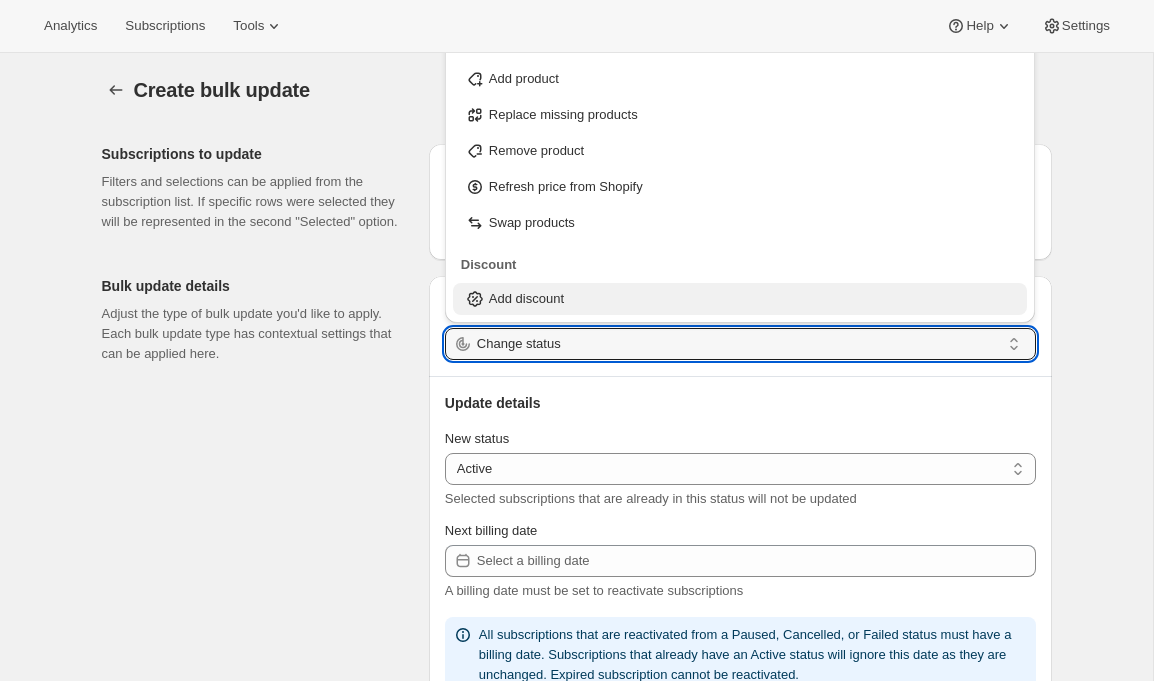 click on "Add discount" at bounding box center (740, 299) 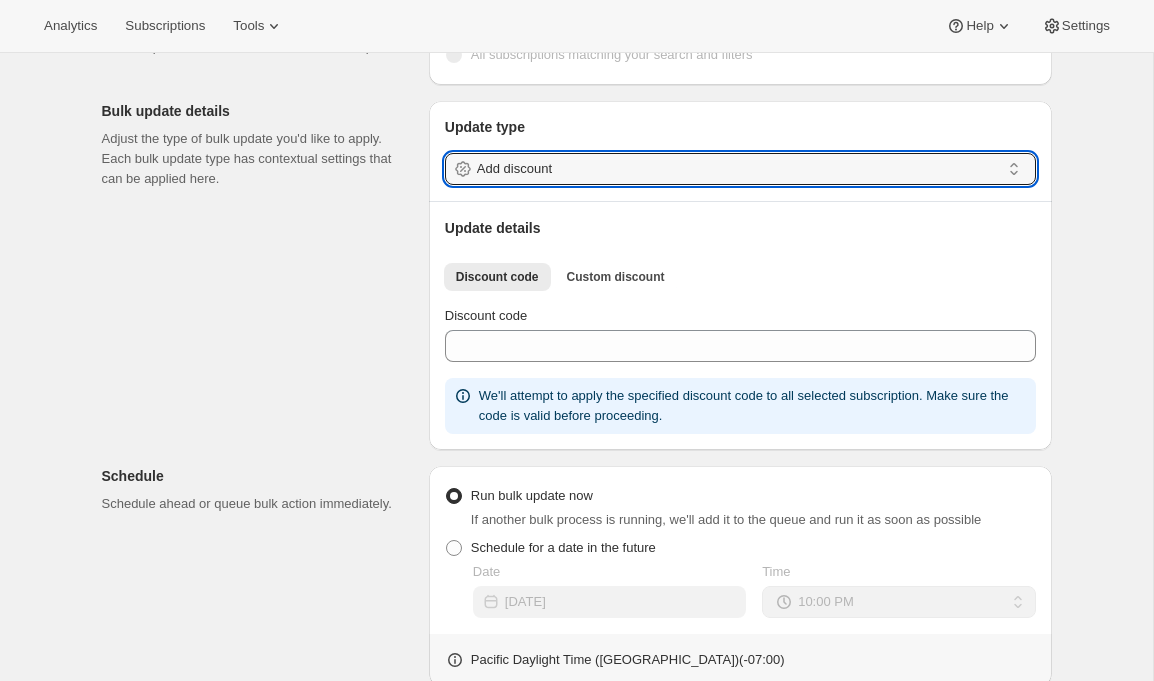 scroll, scrollTop: 244, scrollLeft: 0, axis: vertical 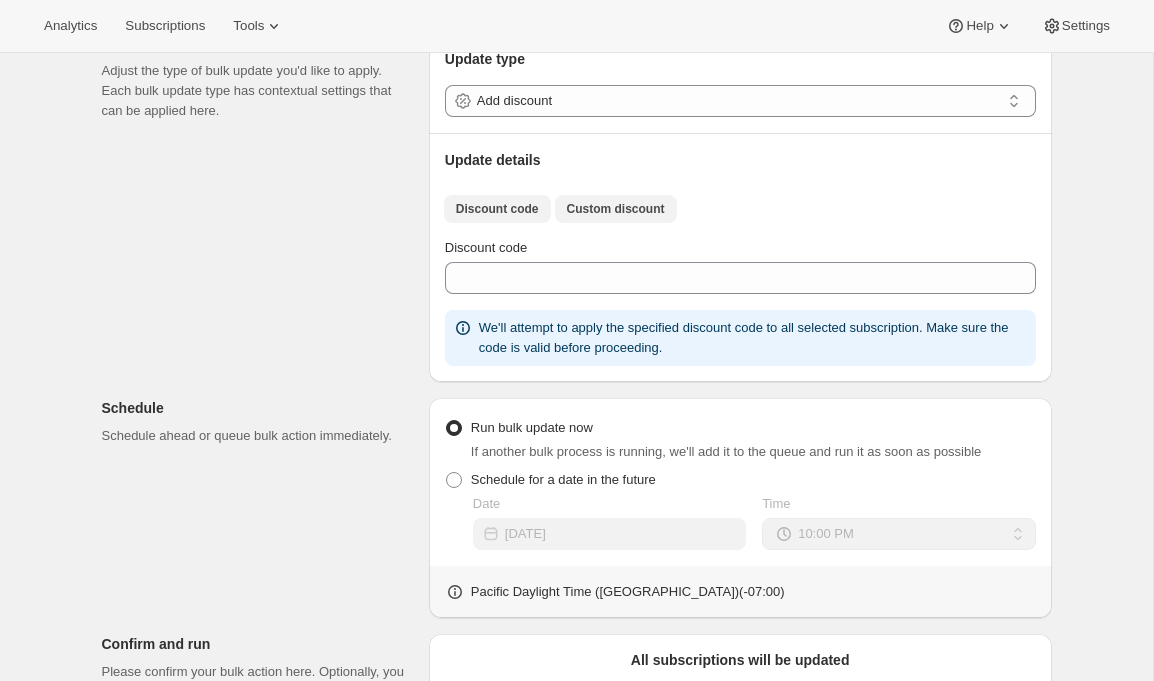 click on "Custom discount" at bounding box center [616, 209] 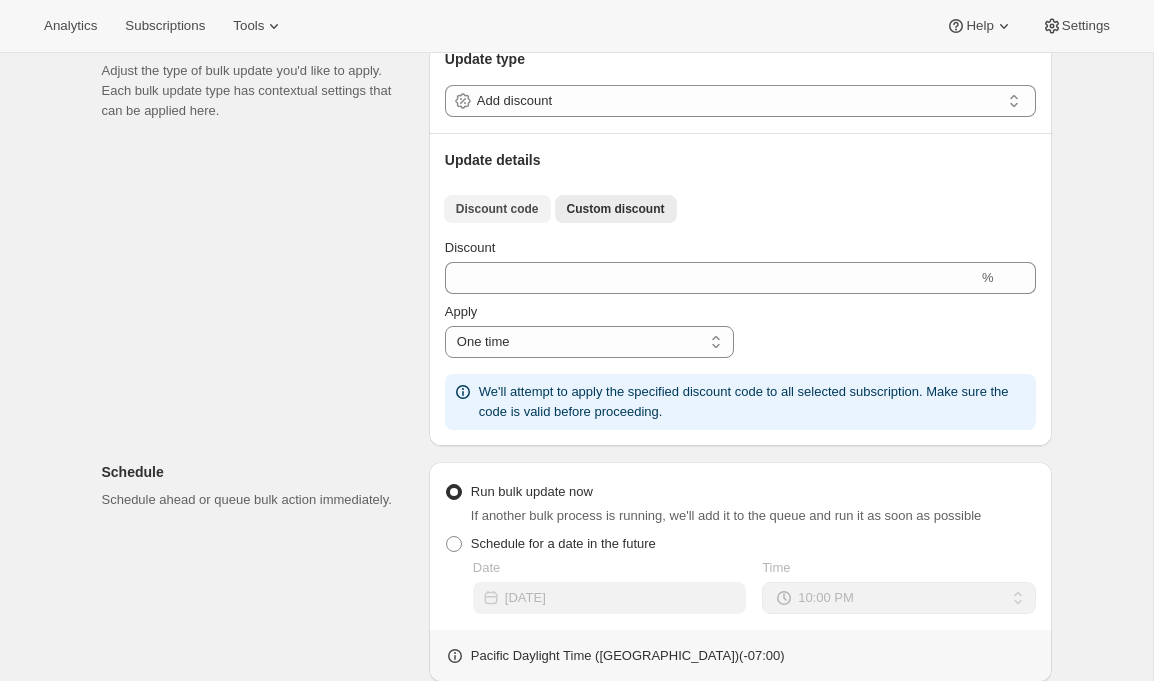 click on "Discount code" at bounding box center (497, 209) 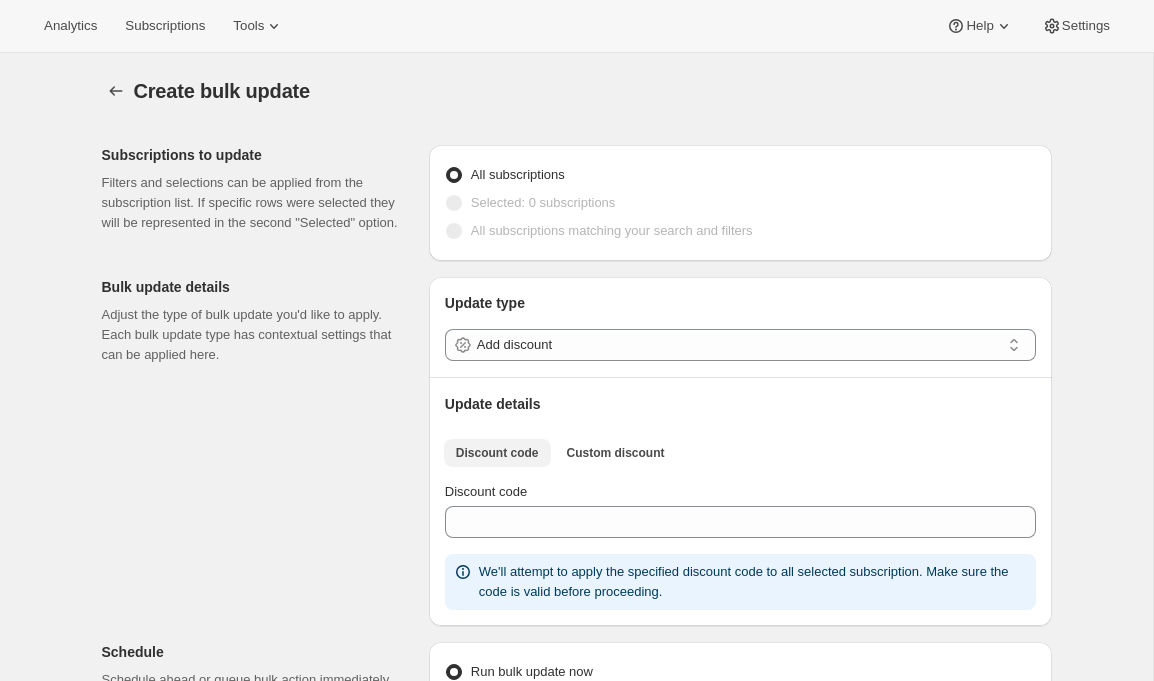 scroll, scrollTop: 8, scrollLeft: 0, axis: vertical 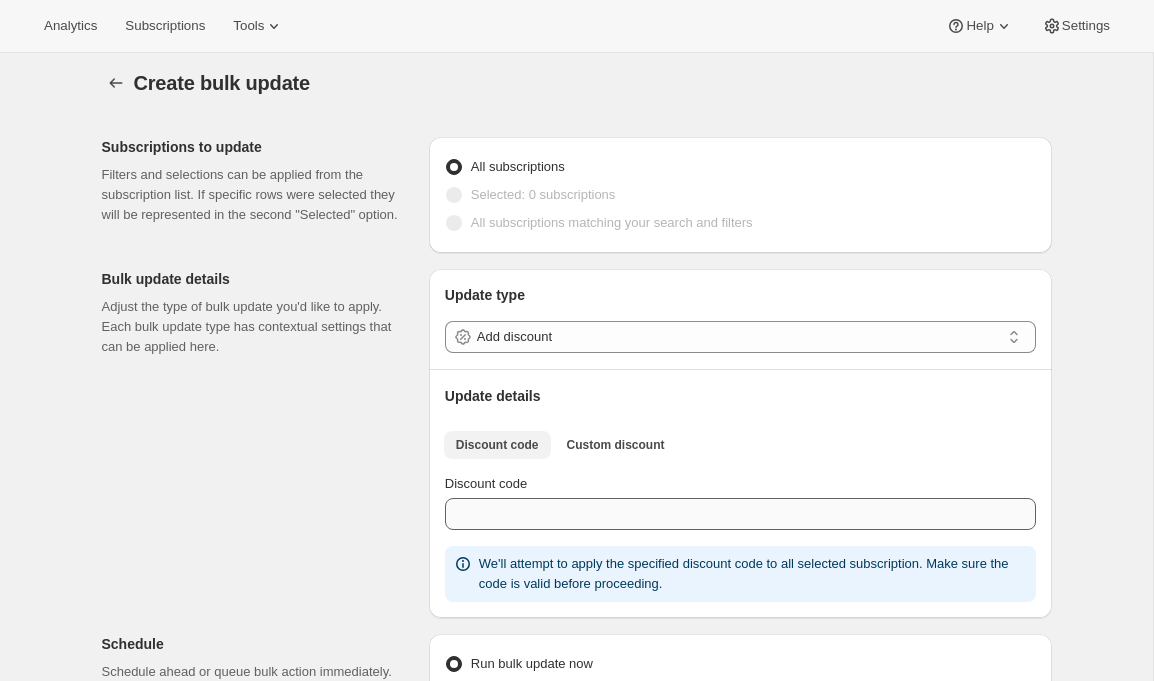 type 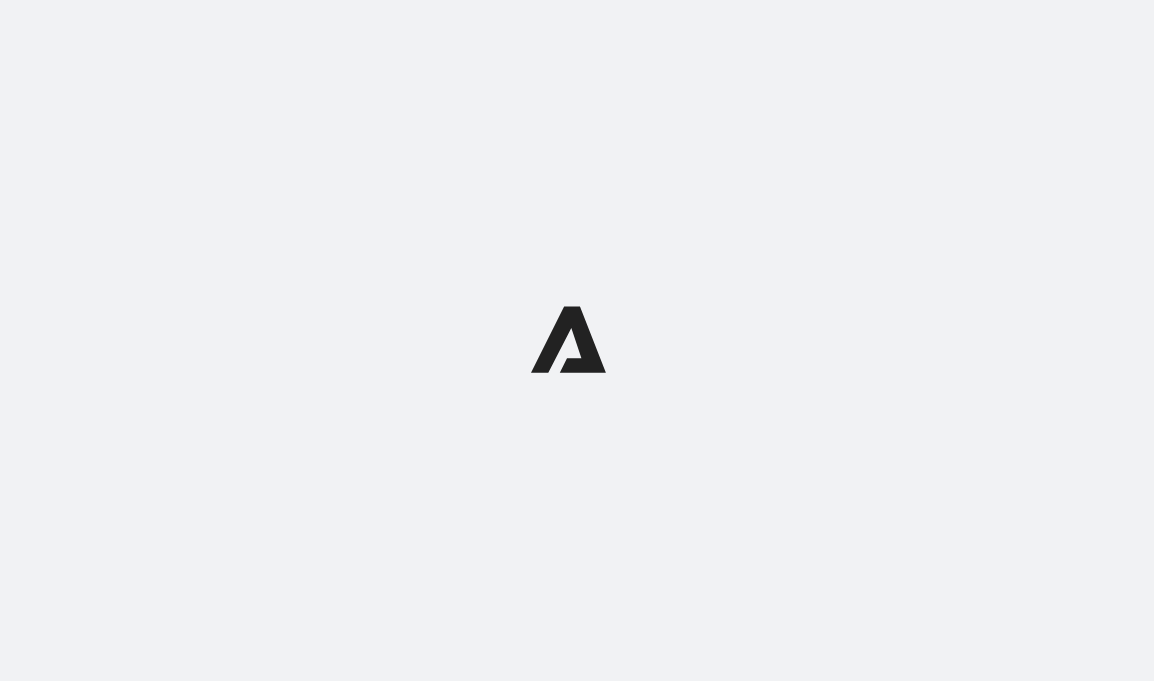 scroll, scrollTop: 0, scrollLeft: 0, axis: both 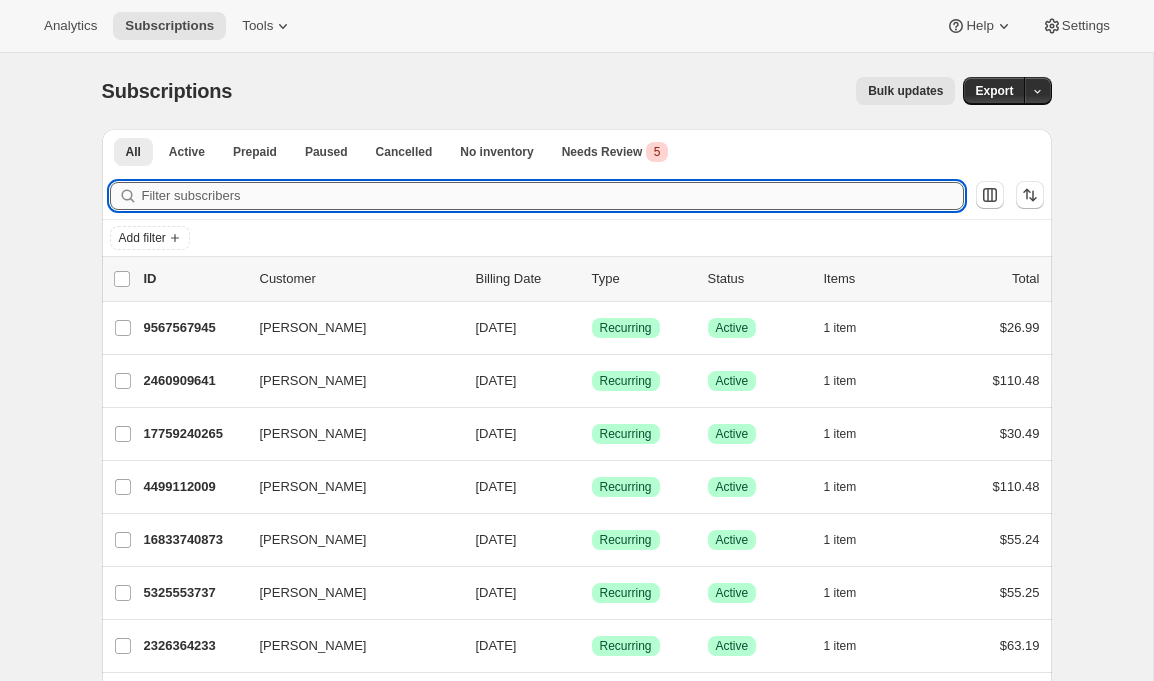 click on "Filter subscribers" at bounding box center (553, 196) 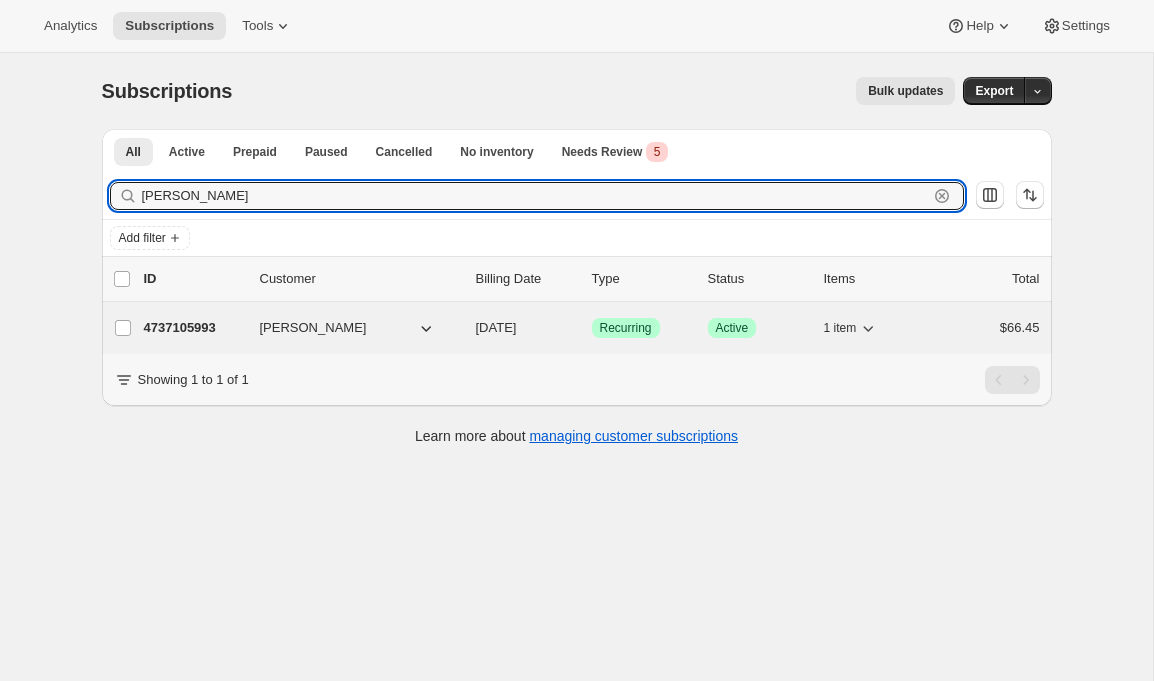type on "[PERSON_NAME]" 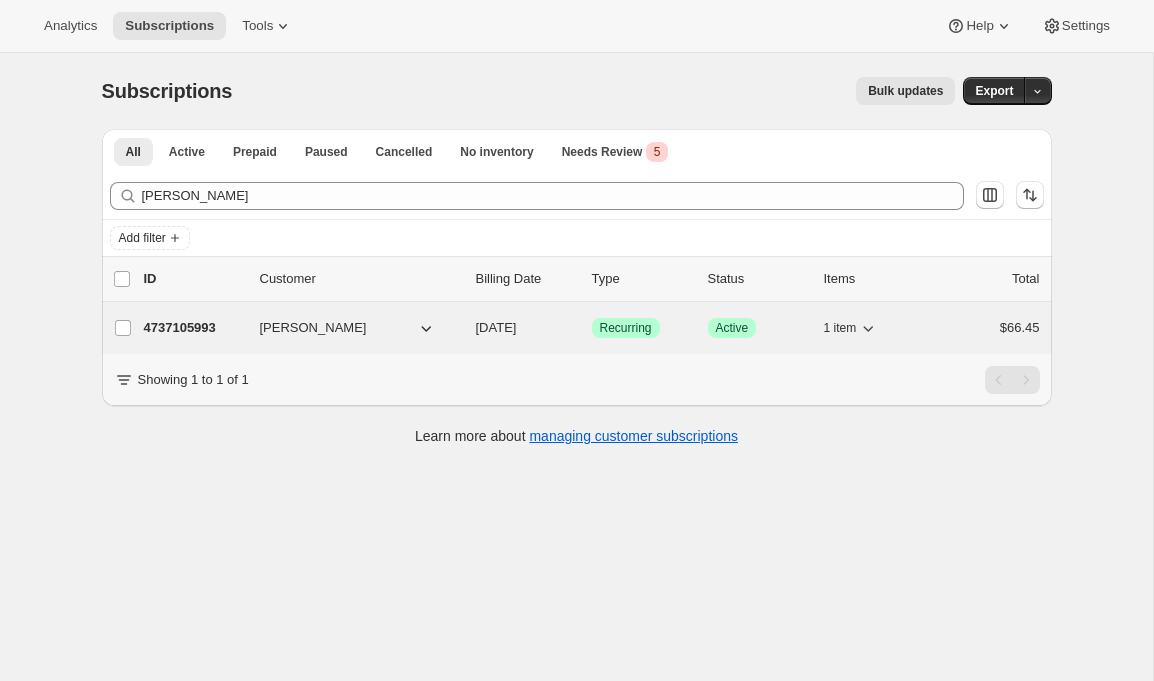 click on "4737105993" at bounding box center [194, 328] 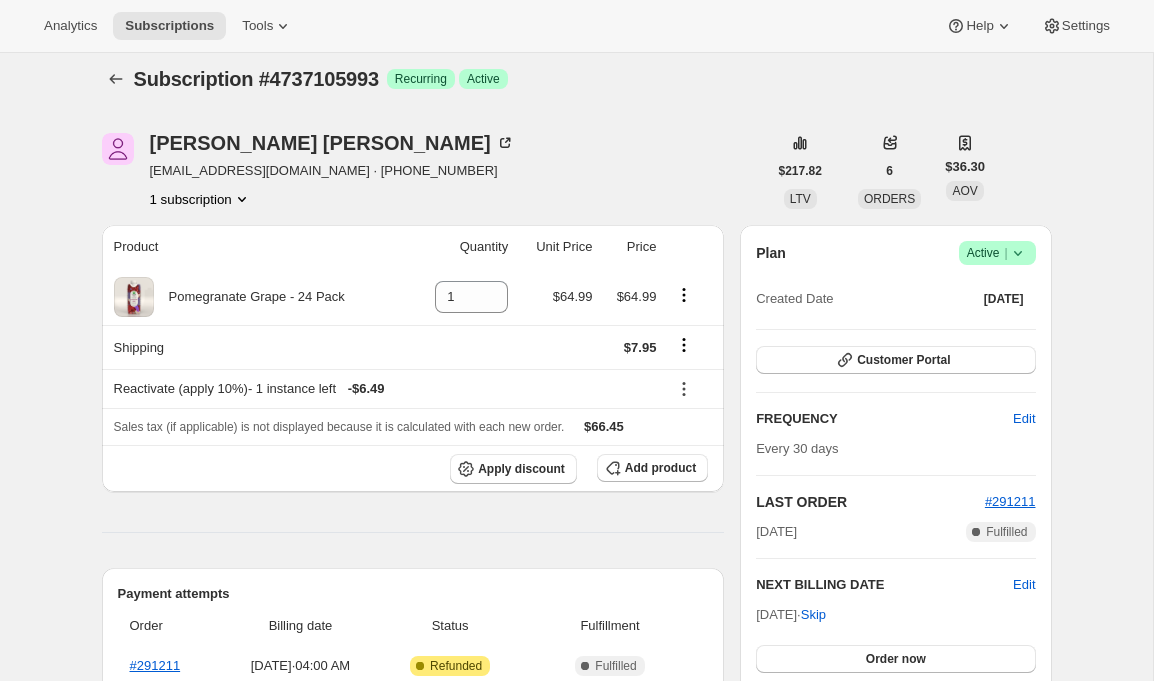 scroll, scrollTop: 0, scrollLeft: 0, axis: both 